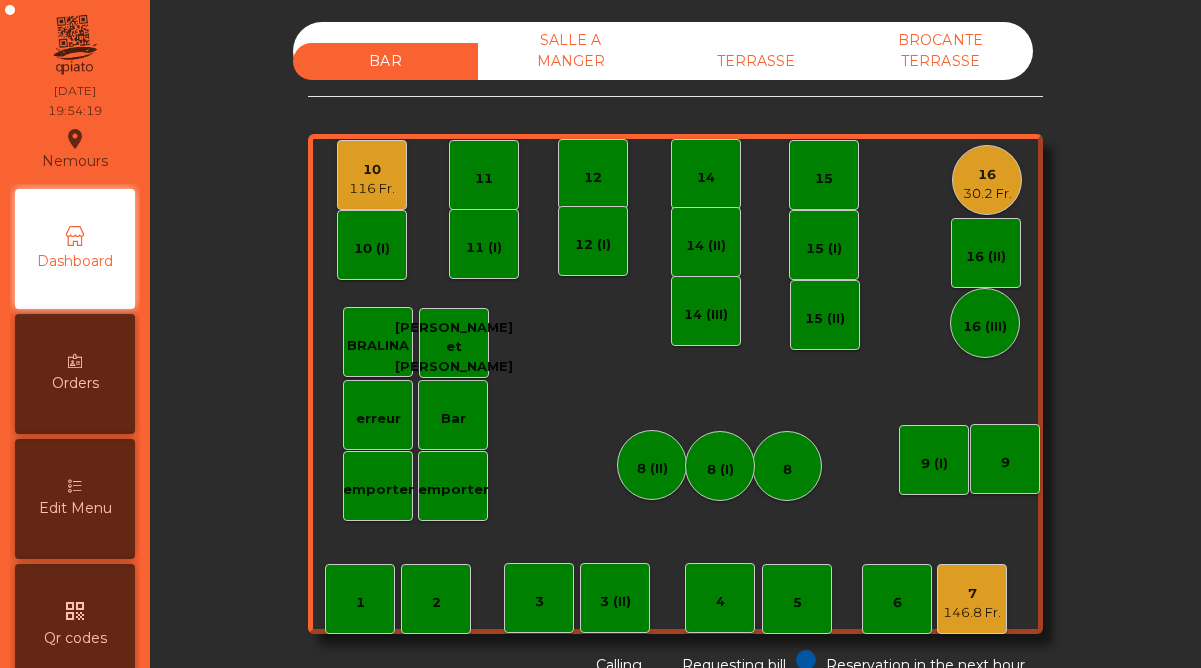 scroll, scrollTop: 0, scrollLeft: 0, axis: both 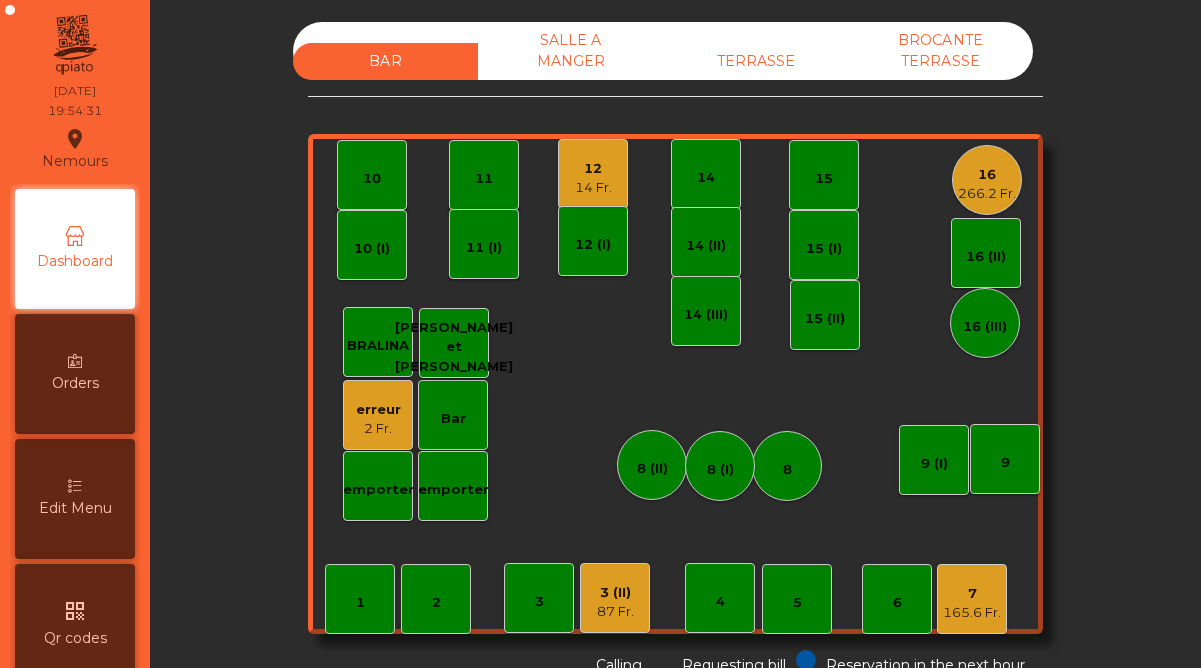 click on "14 Fr." 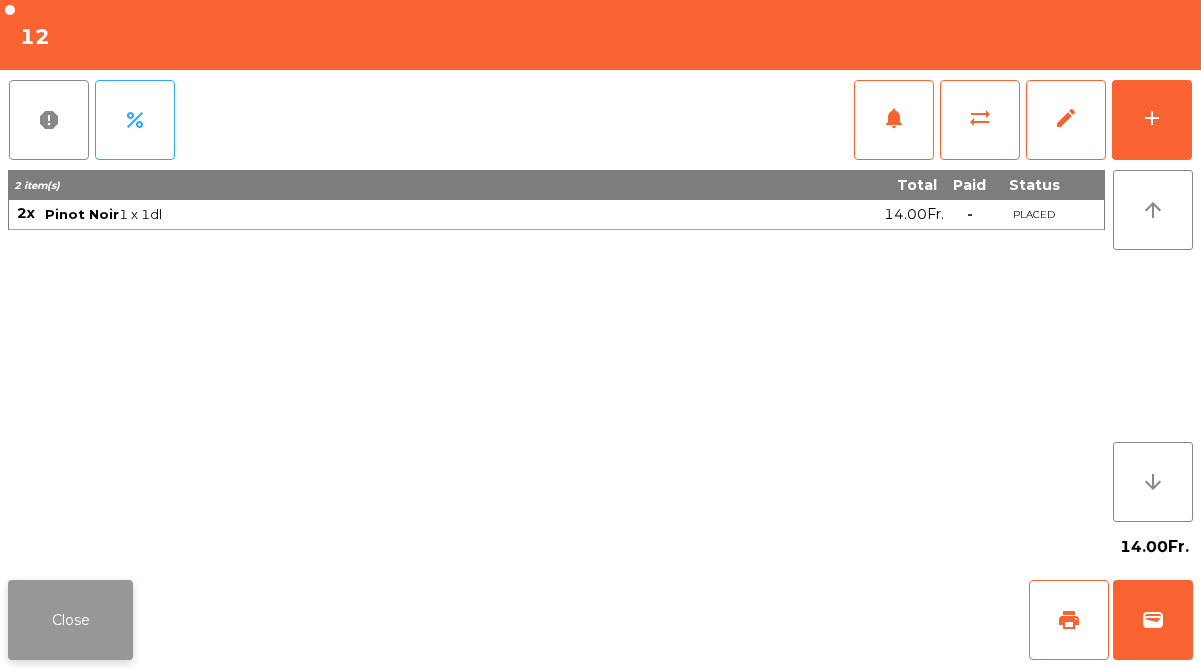 click on "Close" 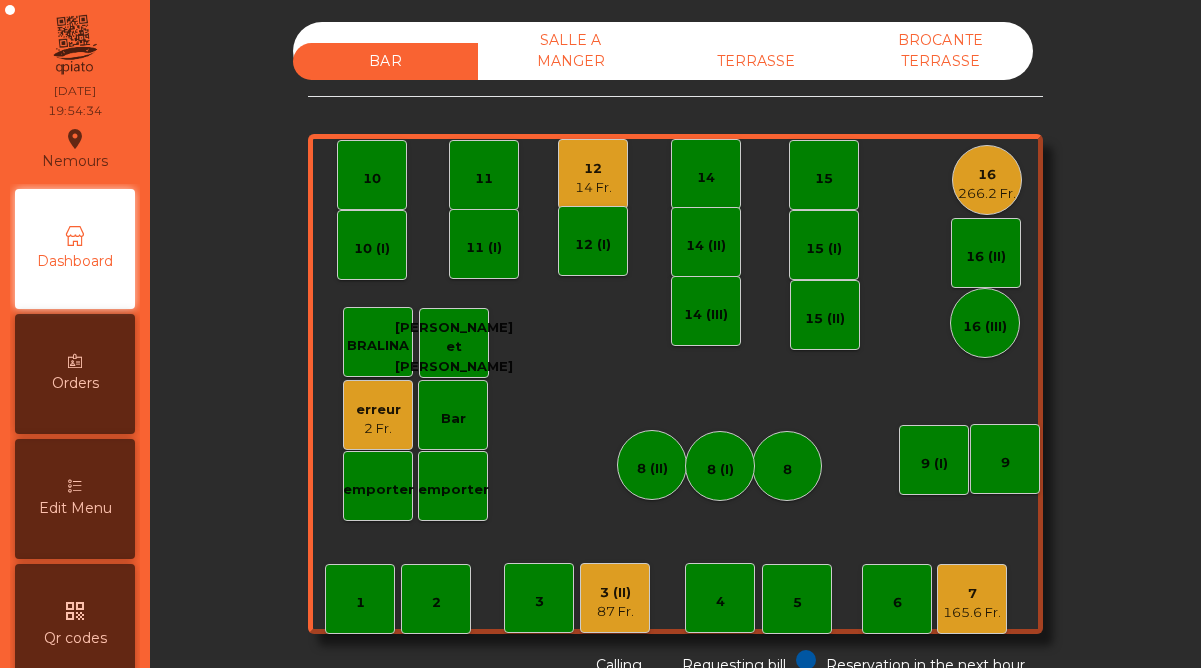 click on "erreur    2 Fr." 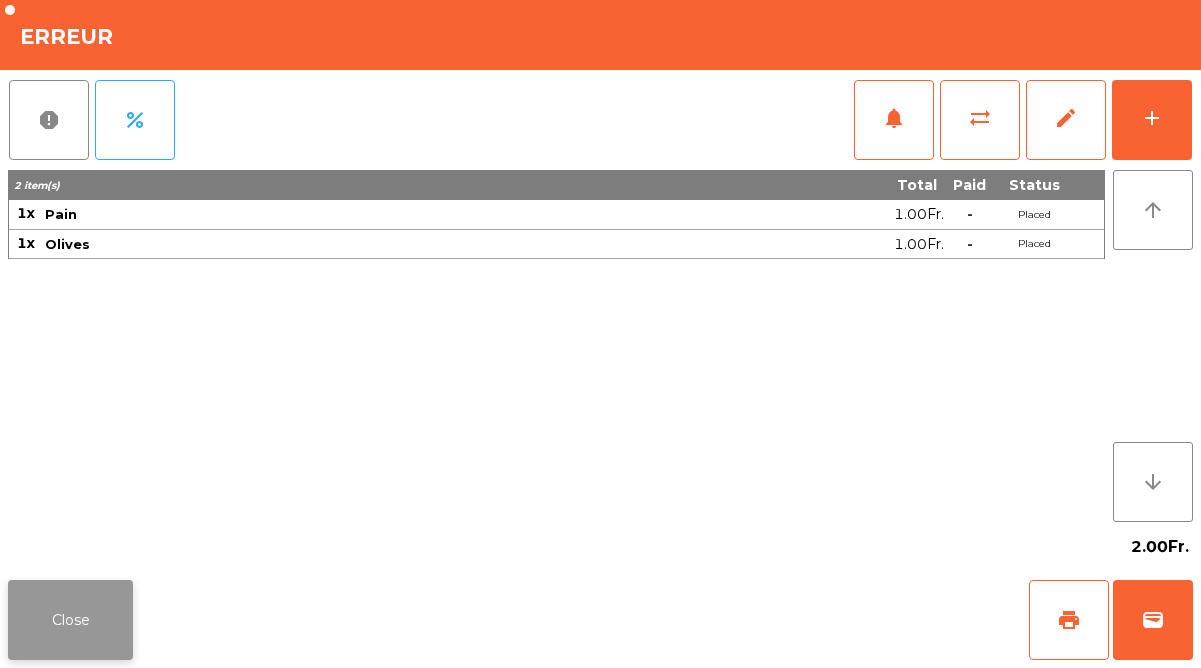 click on "Close" 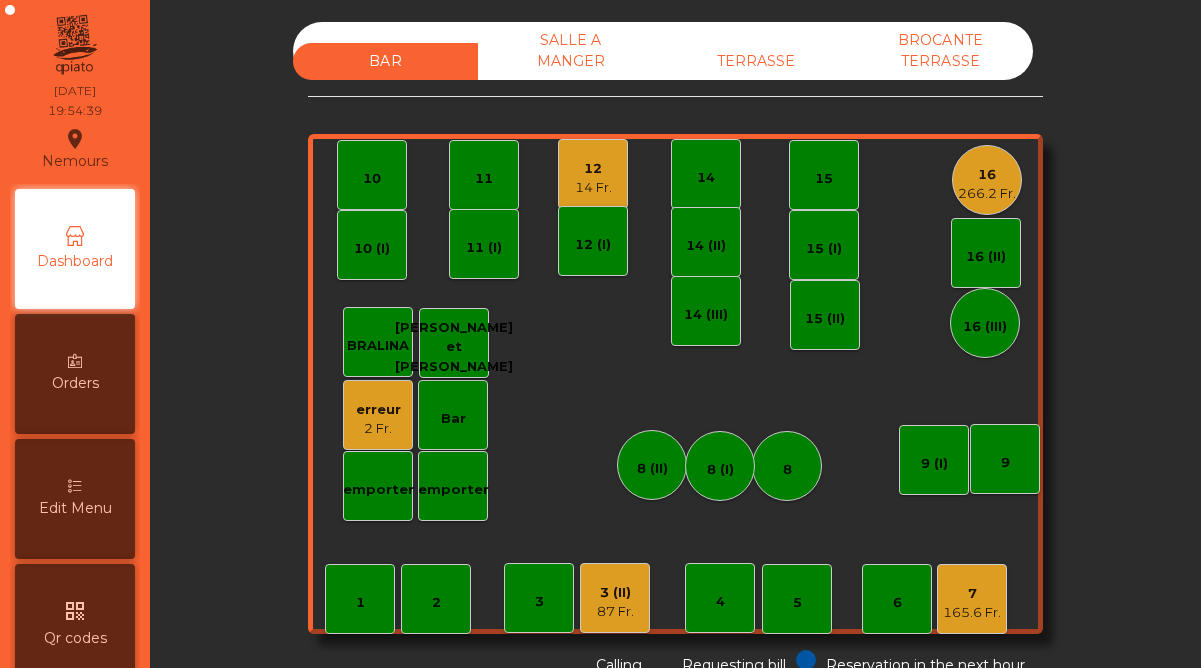 click on "3 (II)" 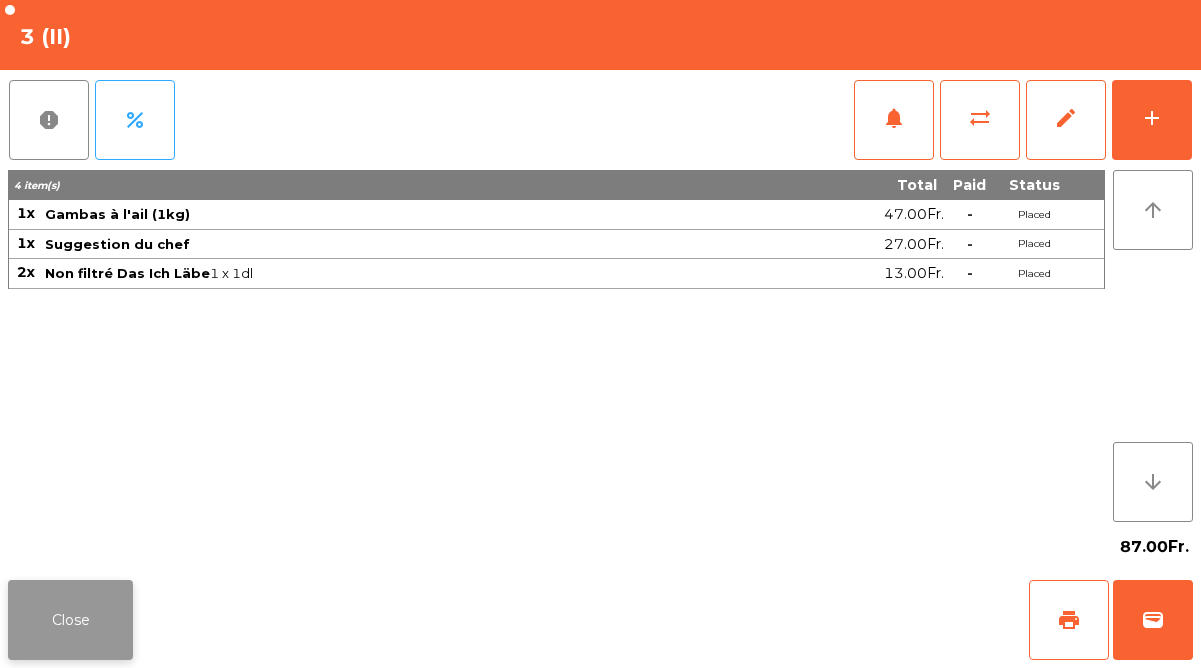 click on "Close" 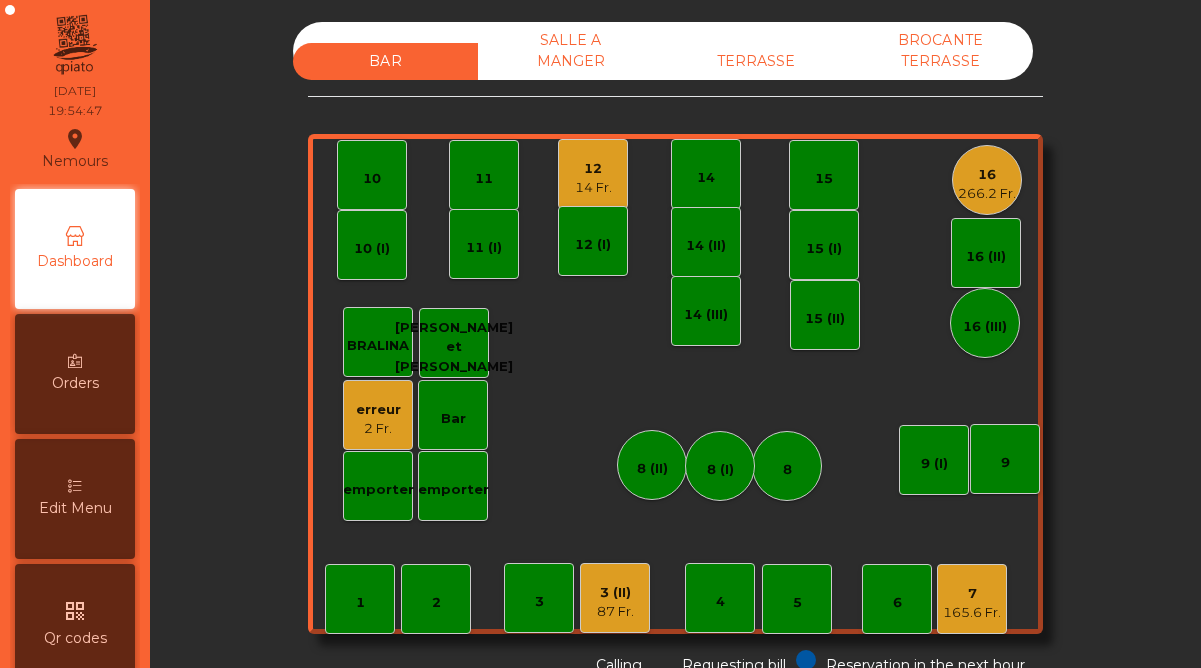click on "3 (II)" 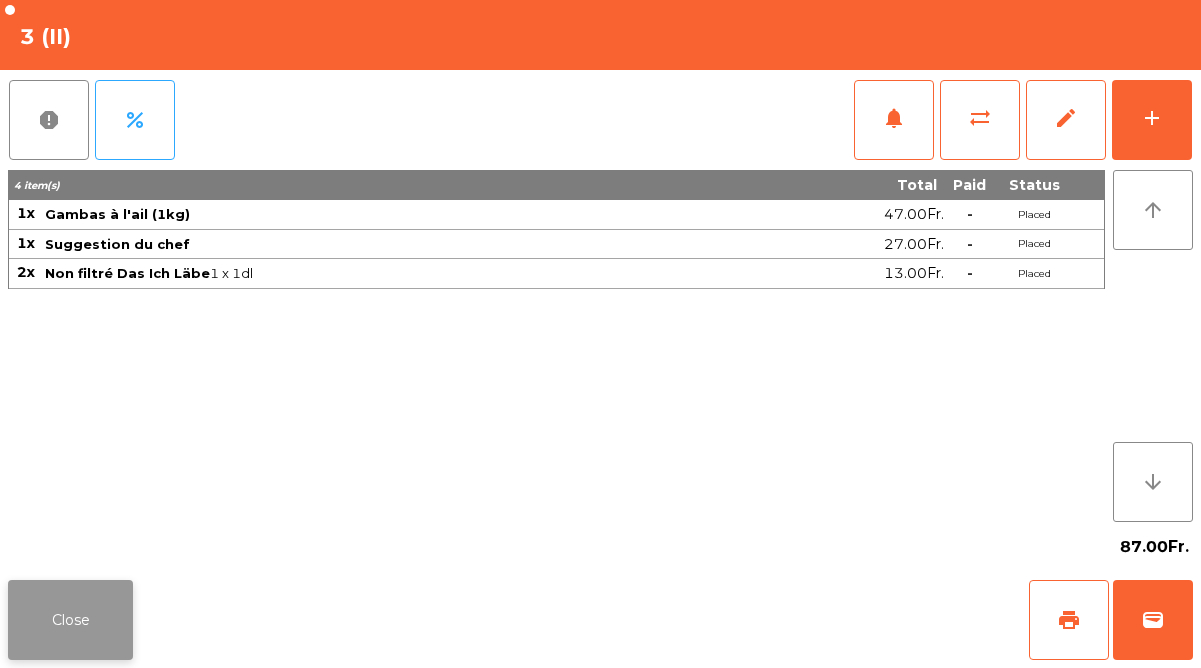 click on "Close" 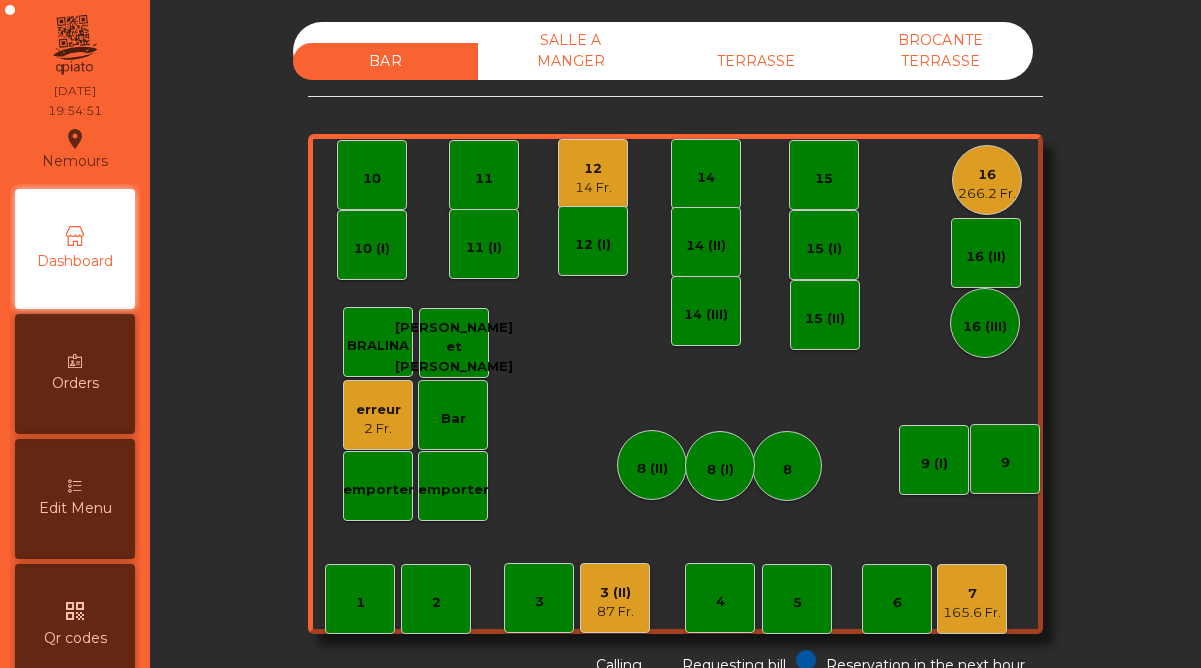 click on "7" 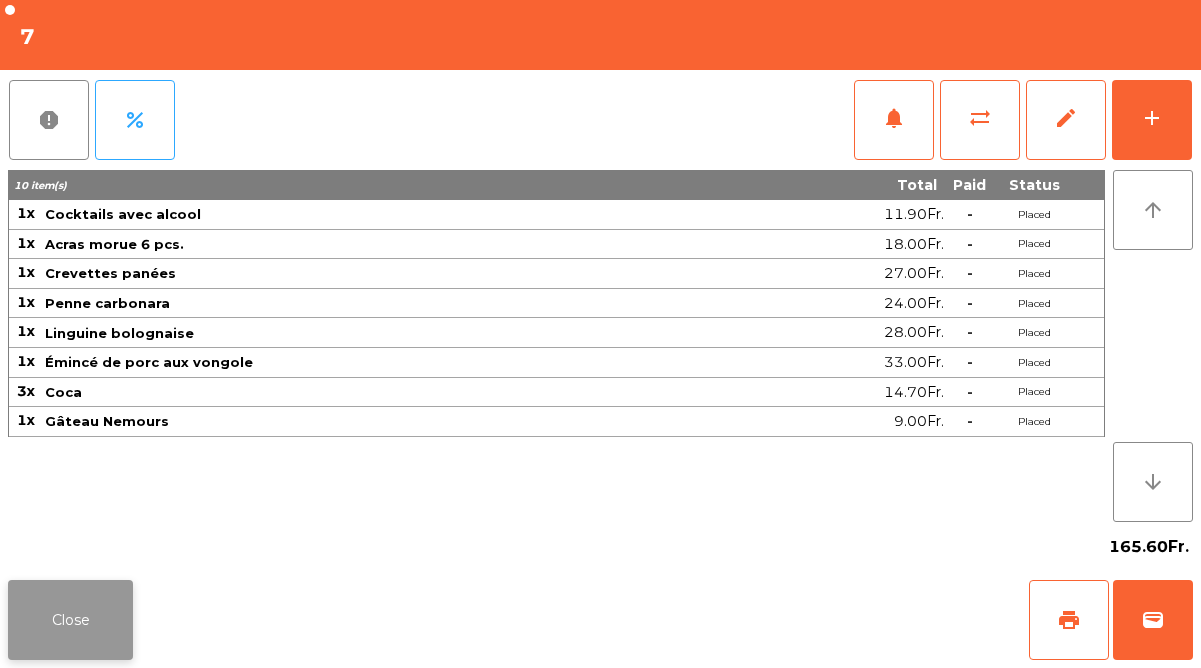 click on "Close" 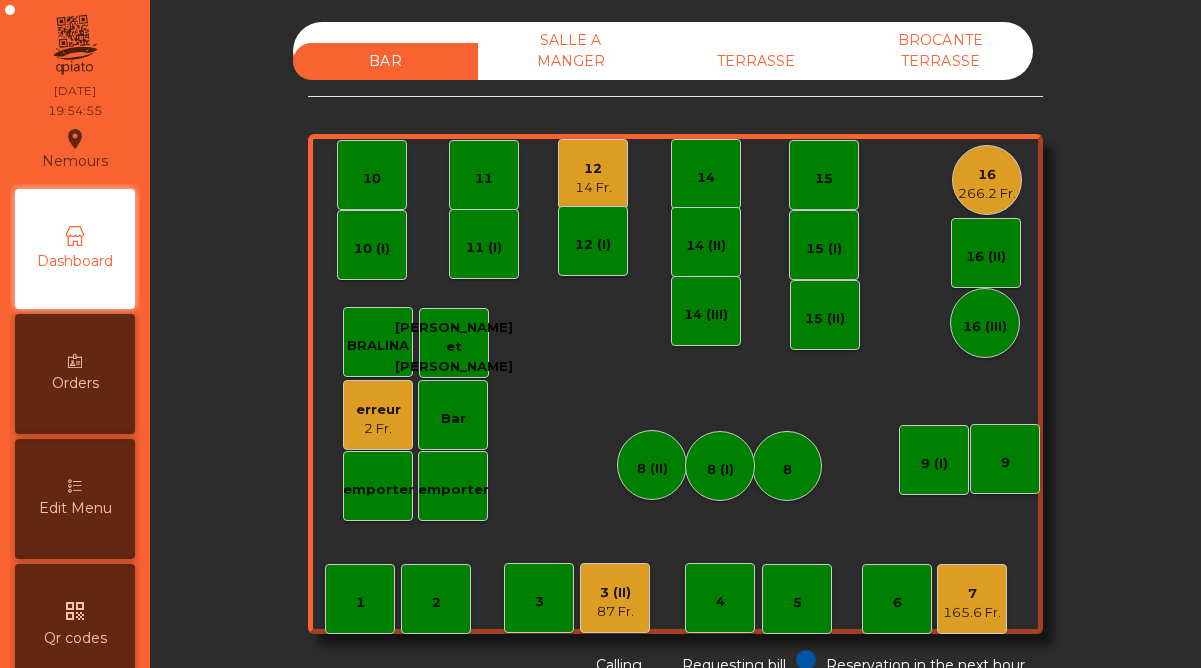 click on "266.2 Fr." 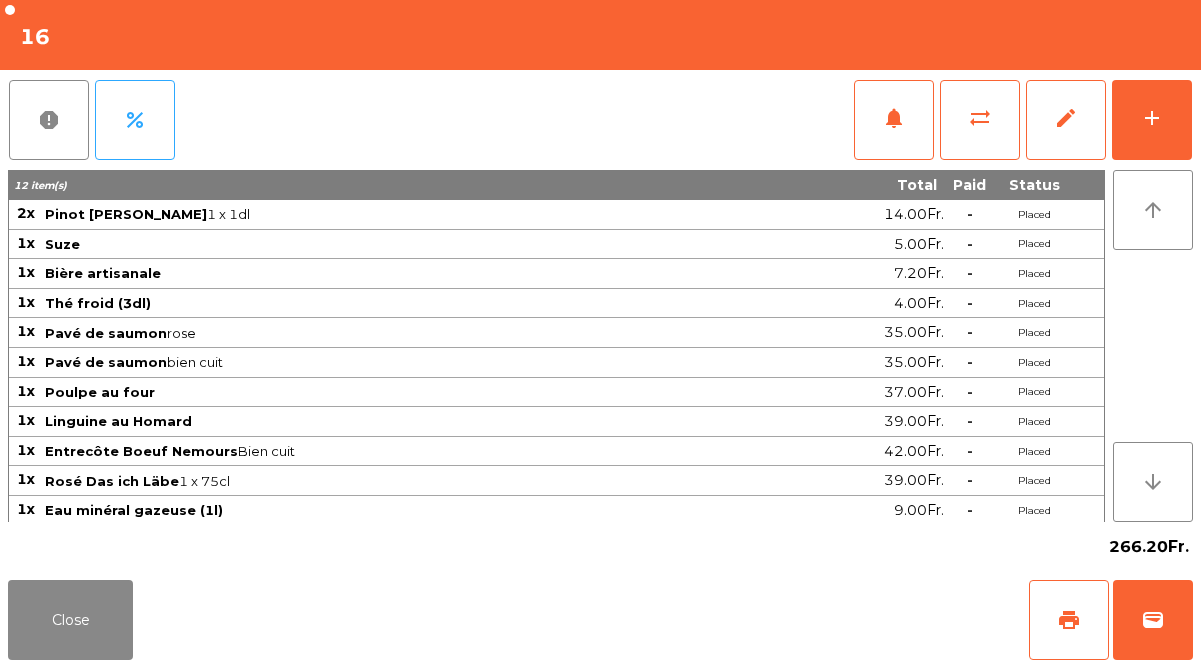 scroll, scrollTop: 3, scrollLeft: 0, axis: vertical 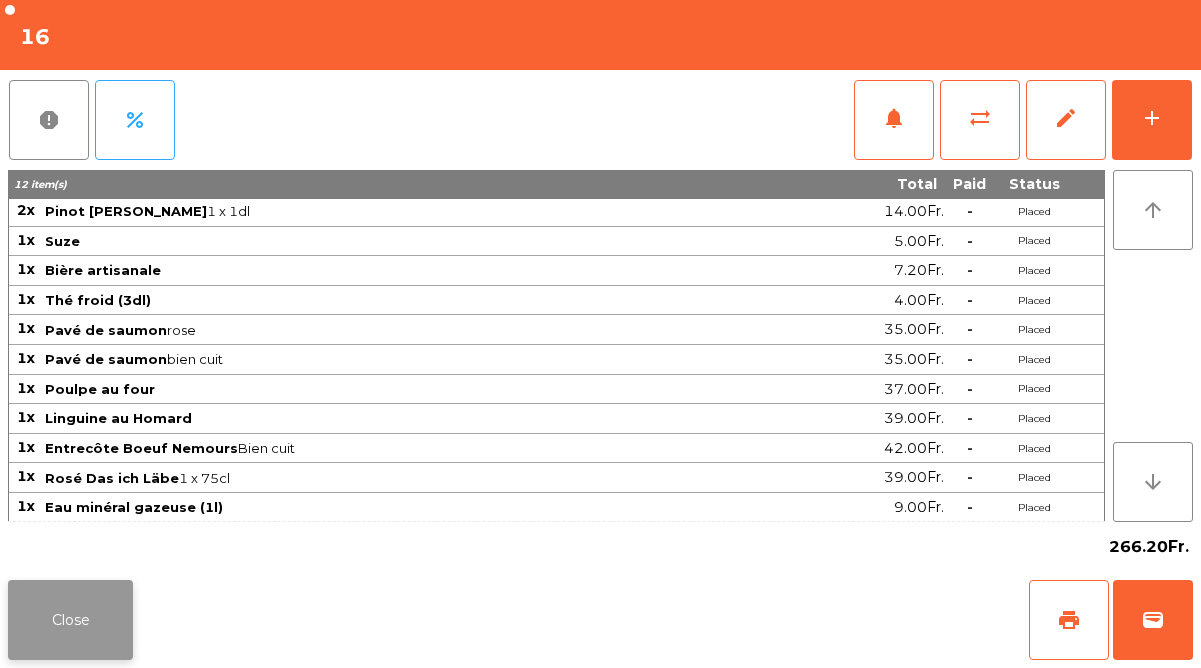 click on "Close" 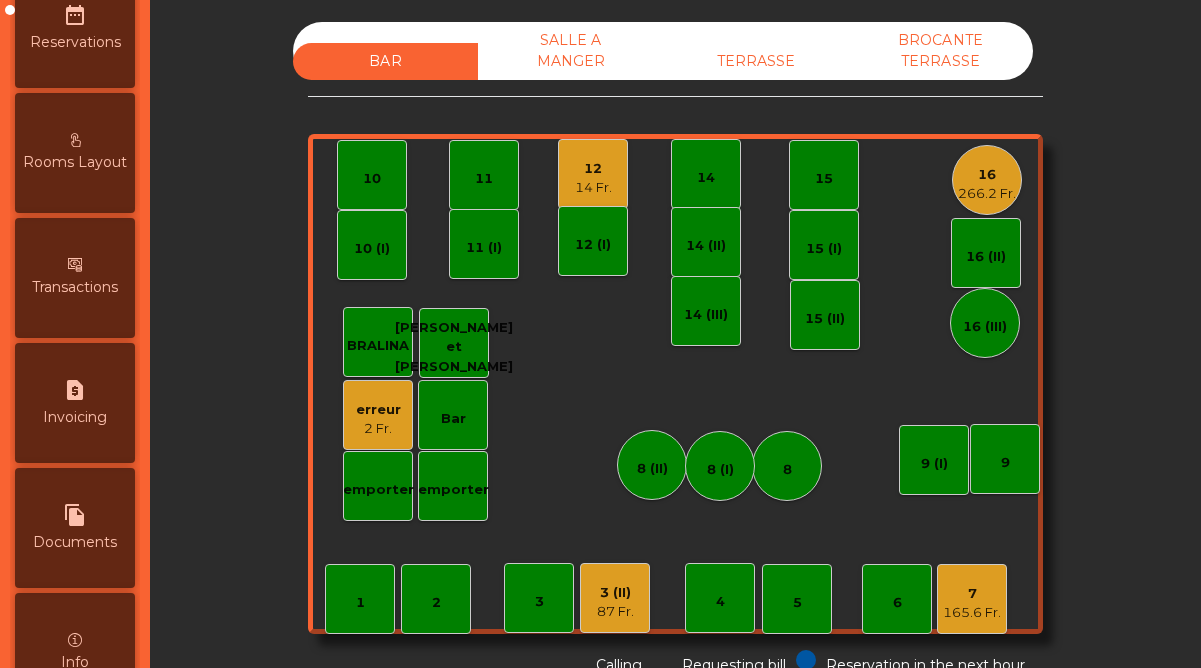 scroll, scrollTop: 1031, scrollLeft: 0, axis: vertical 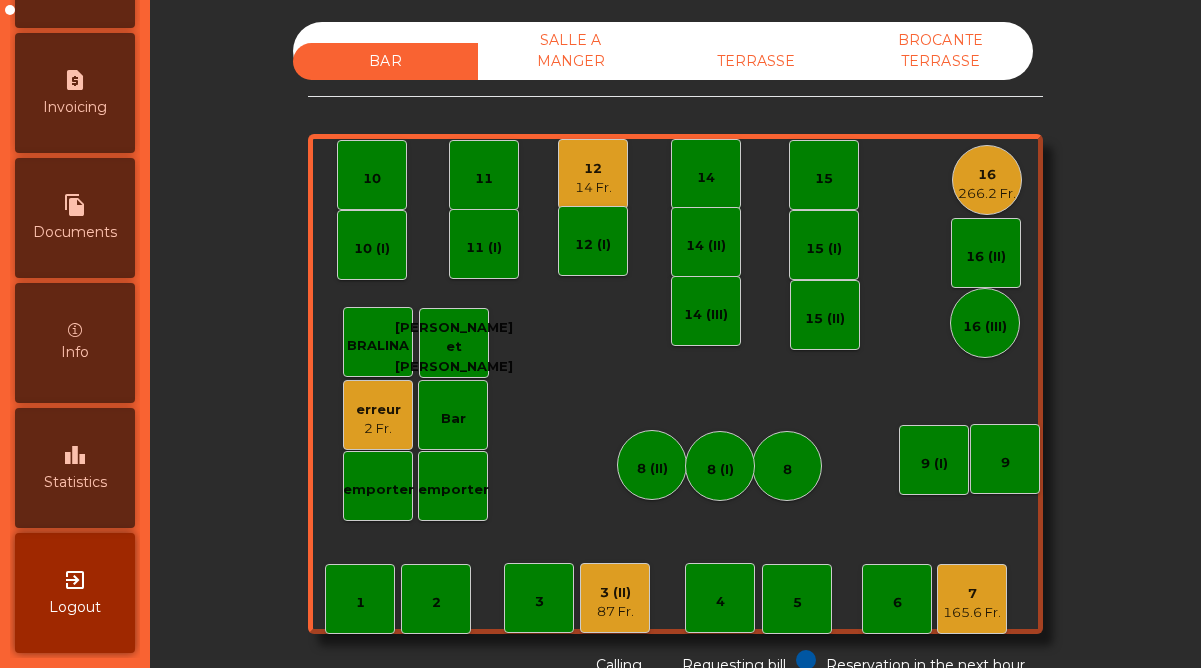 click on "Statistics" at bounding box center (75, 482) 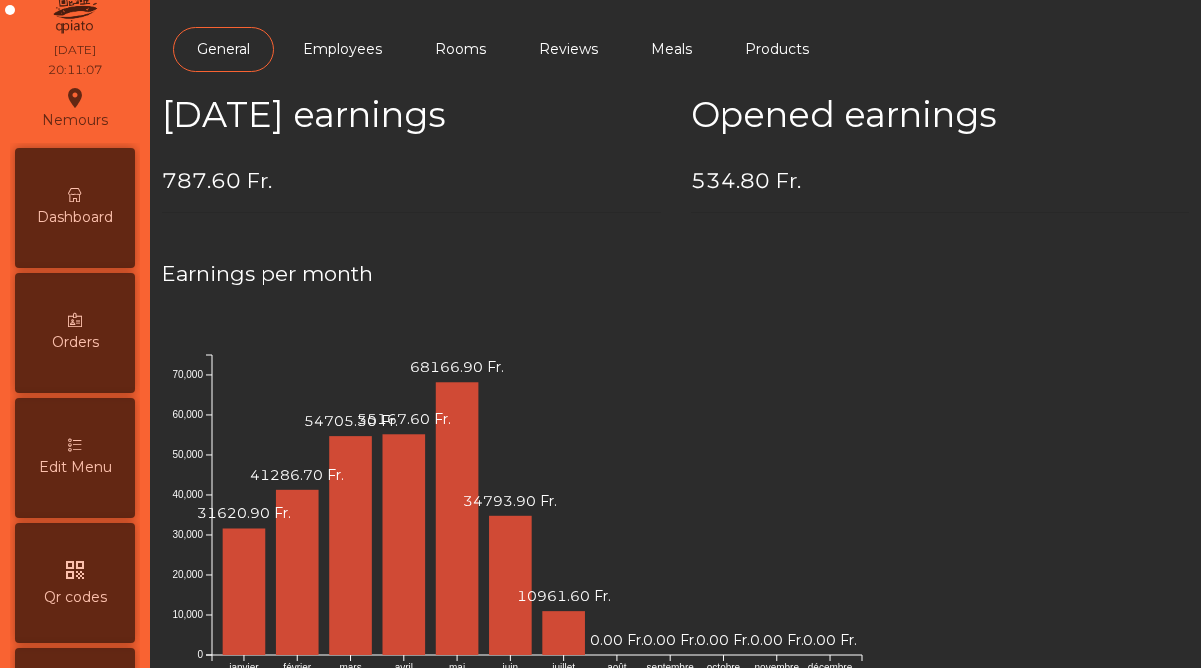 scroll, scrollTop: 0, scrollLeft: 0, axis: both 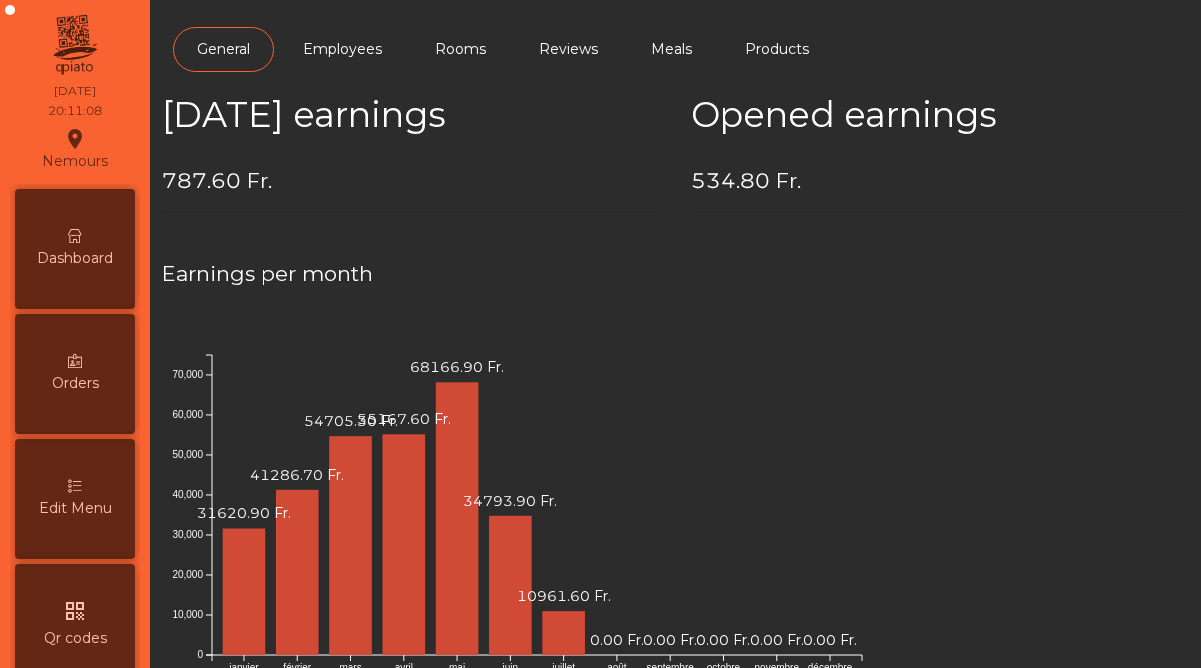 click on "Dashboard" at bounding box center (75, 249) 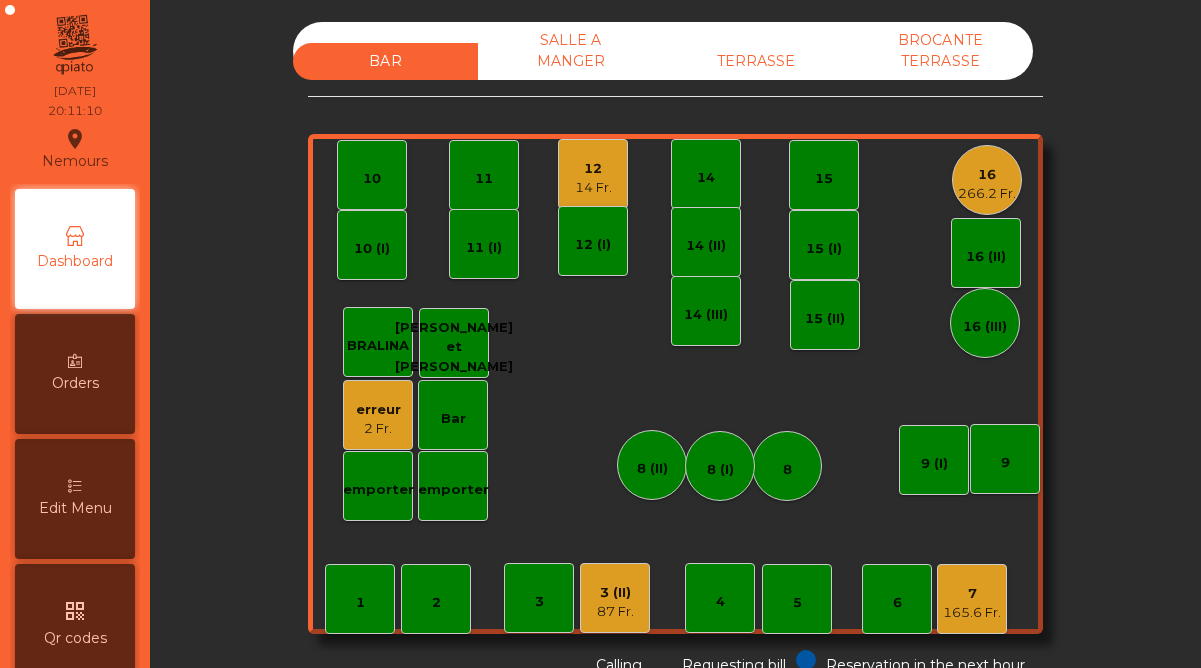 click on "1" 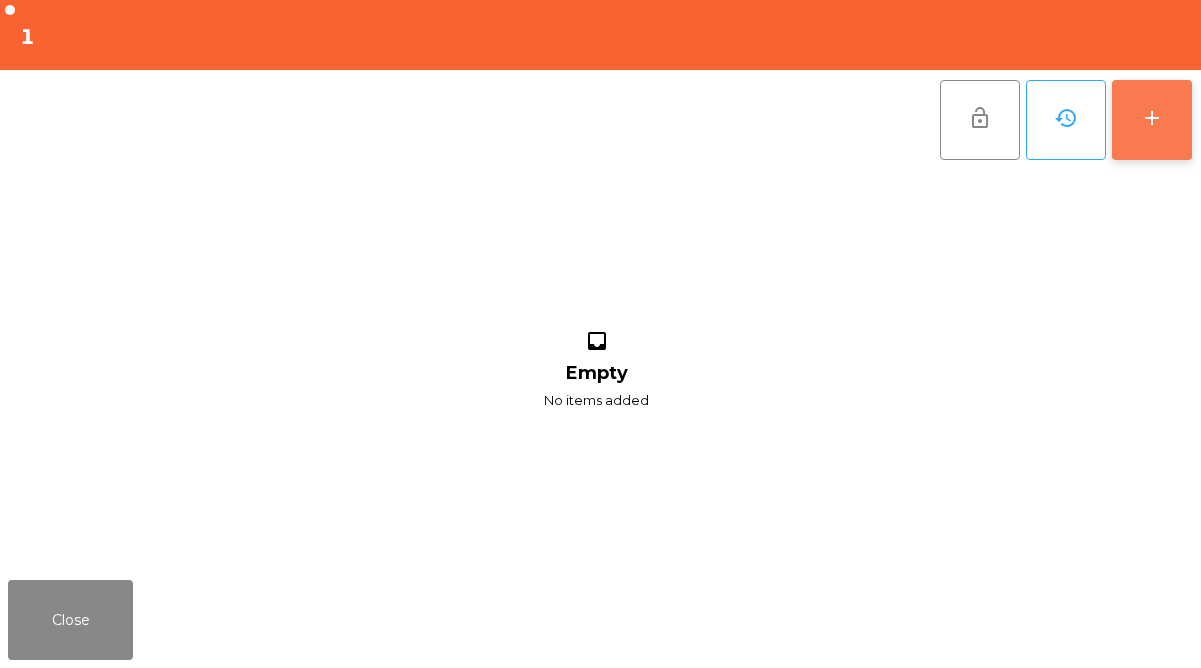click on "add" 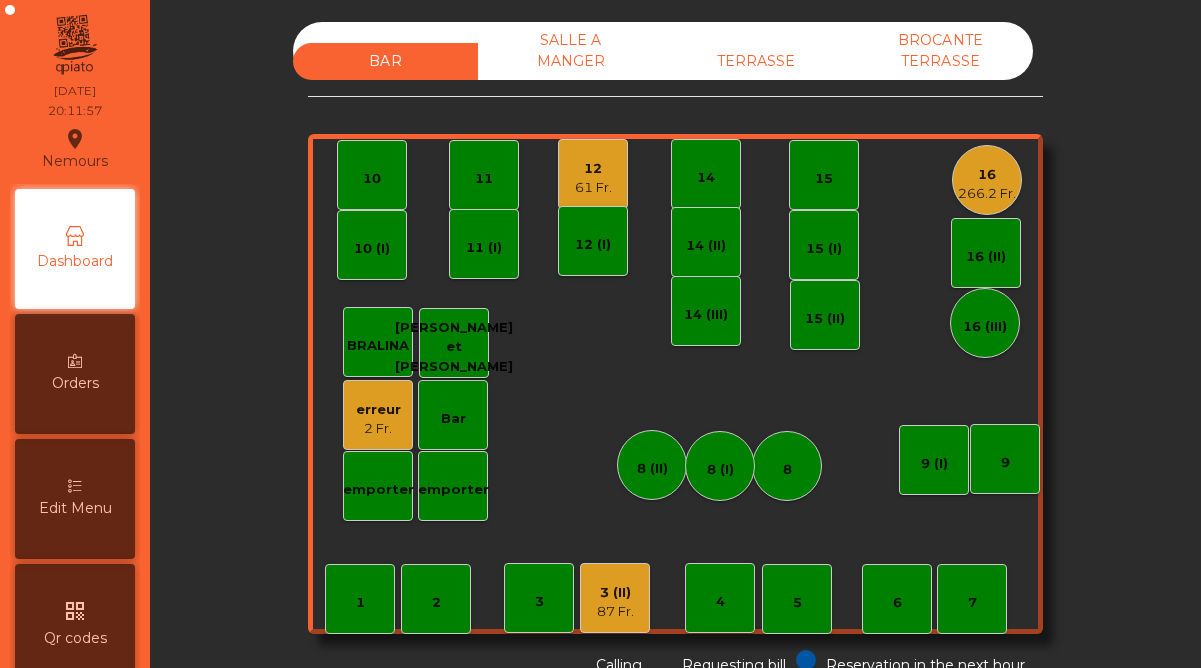 scroll, scrollTop: 0, scrollLeft: 0, axis: both 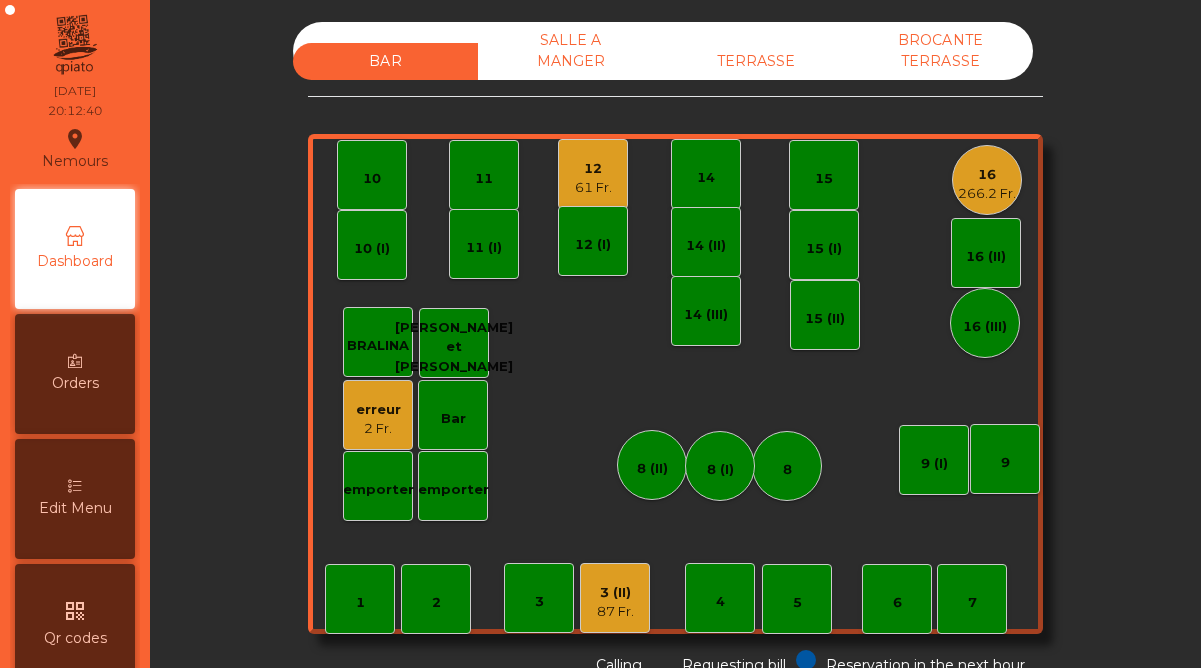click on "Bar" 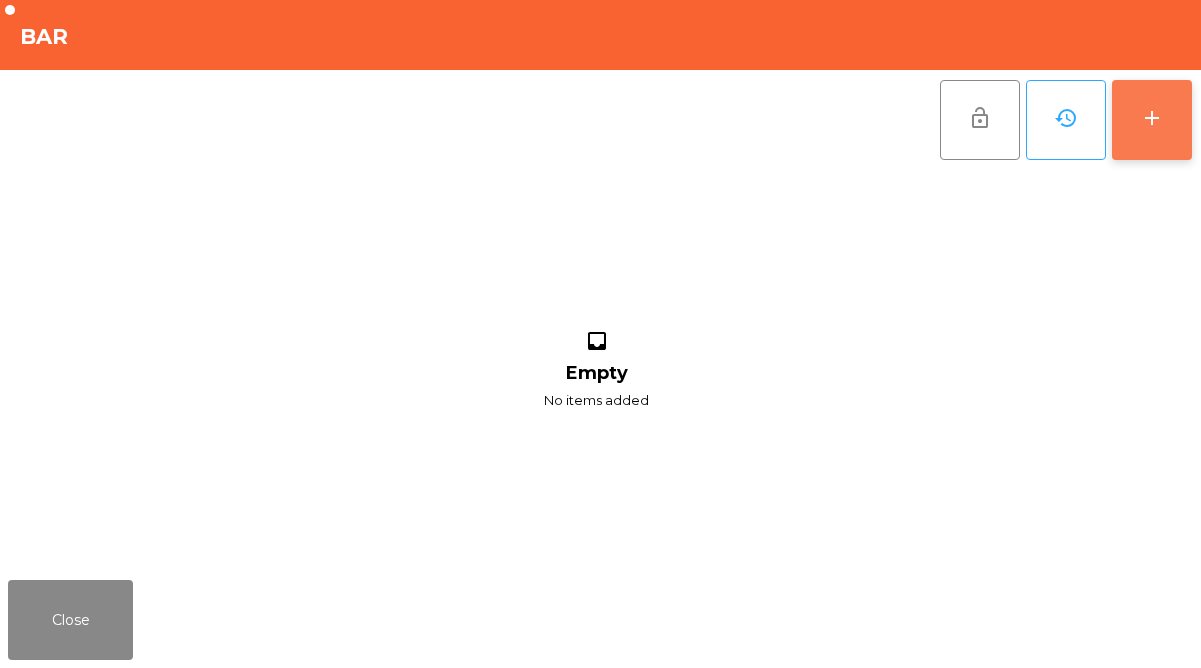 click on "add" 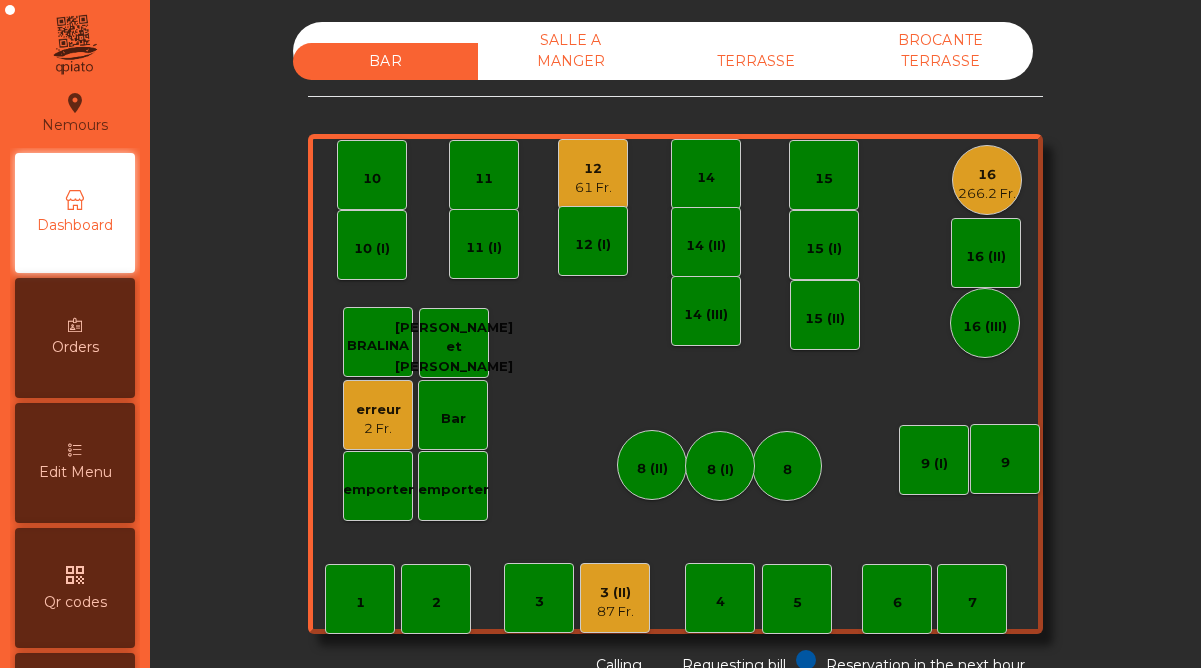 scroll, scrollTop: 0, scrollLeft: 0, axis: both 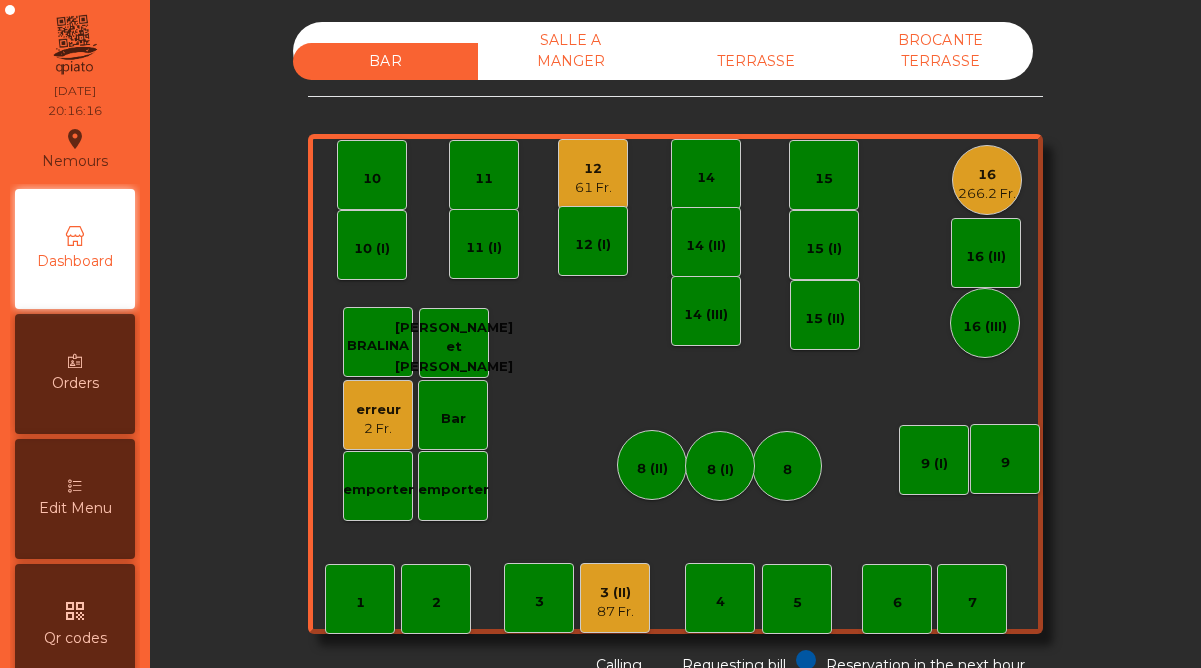 click on "erreur    2 Fr." 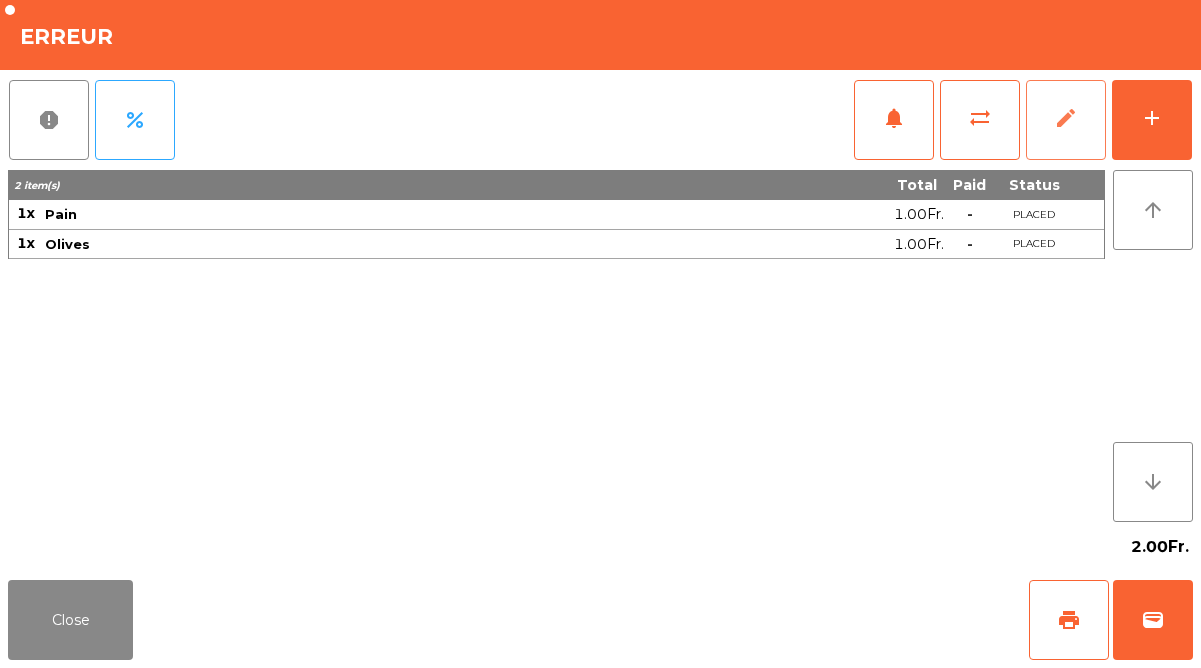 click on "edit" 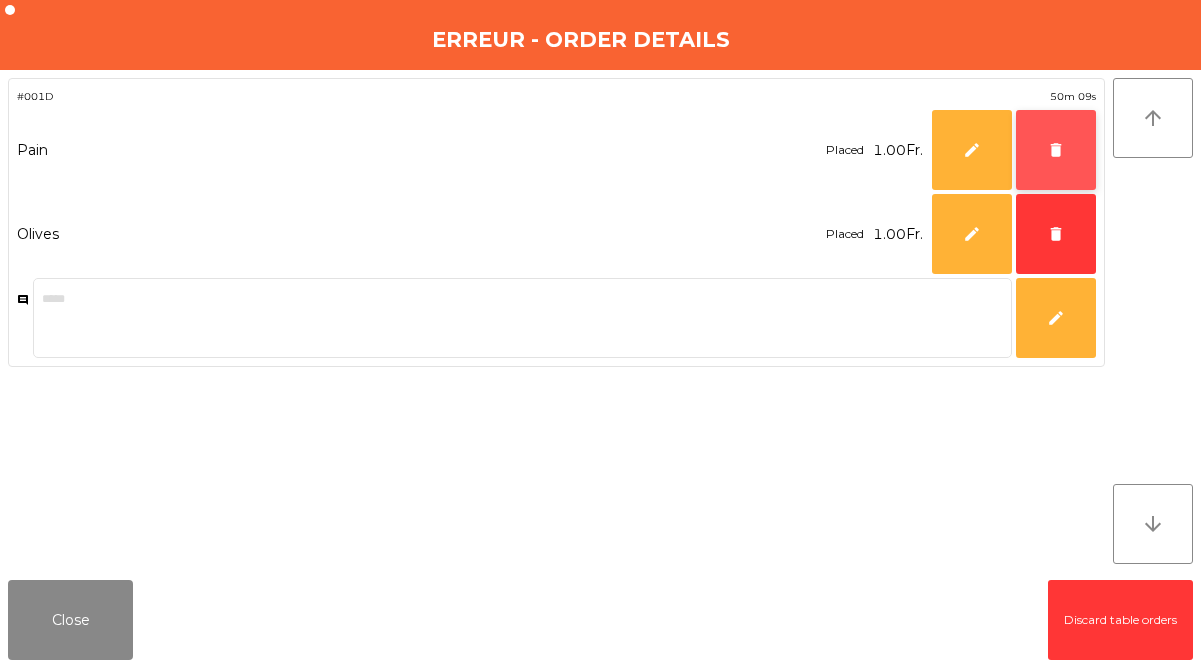 click on "delete" 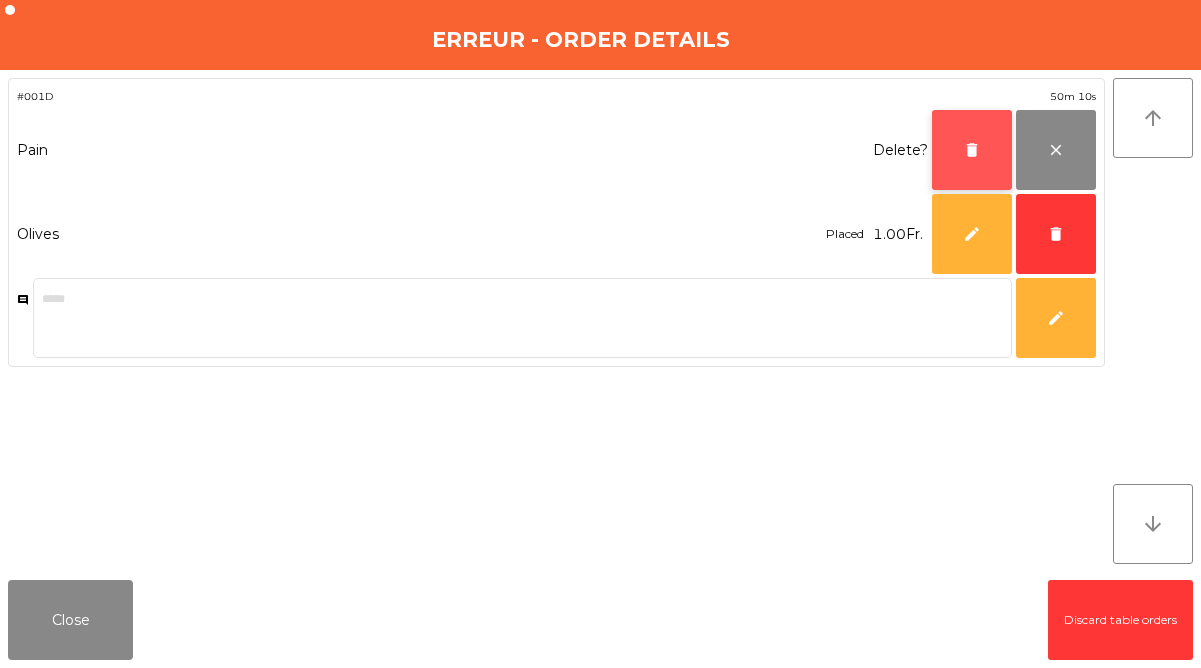 click on "delete" 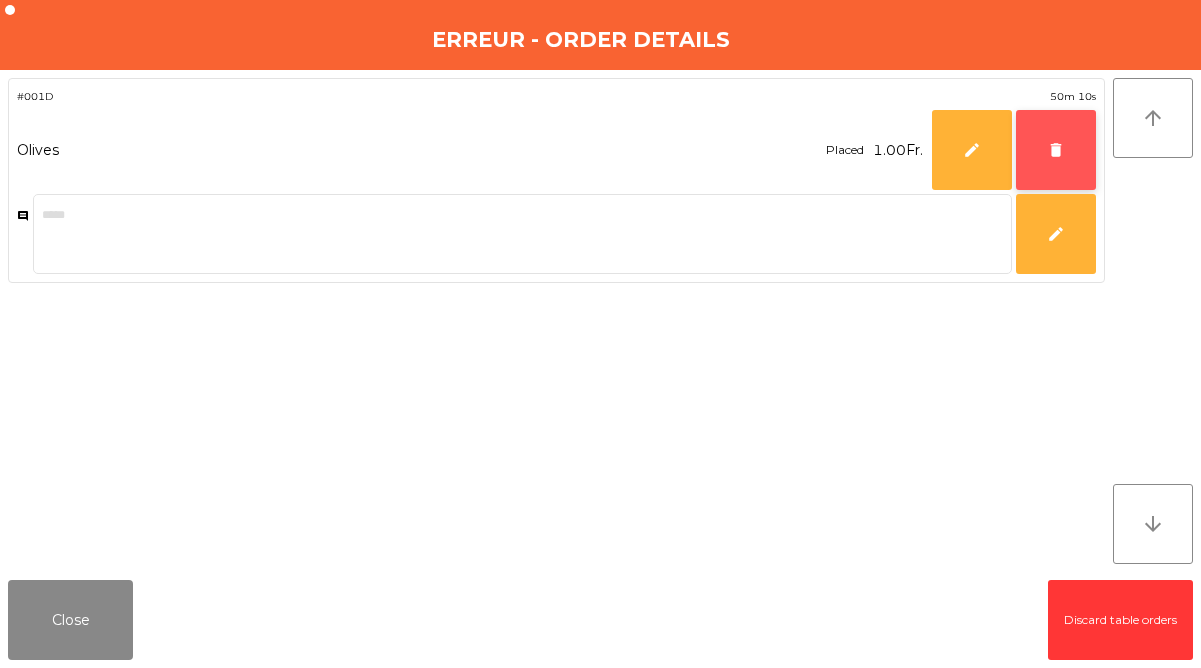 click on "delete" 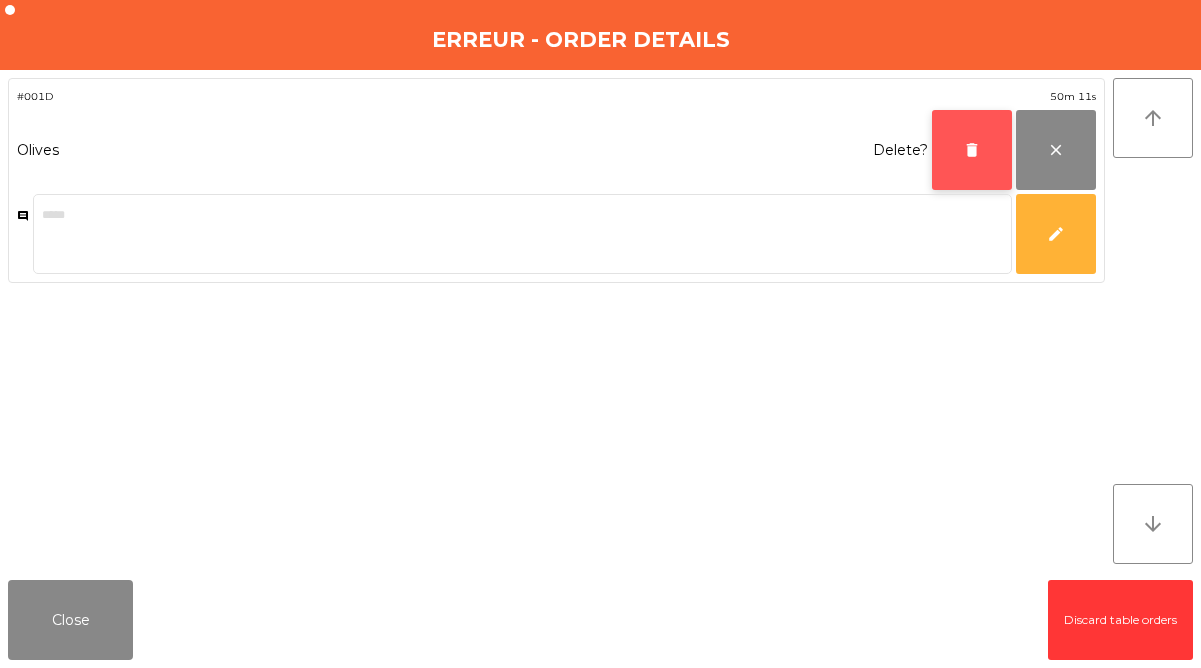 click on "delete" 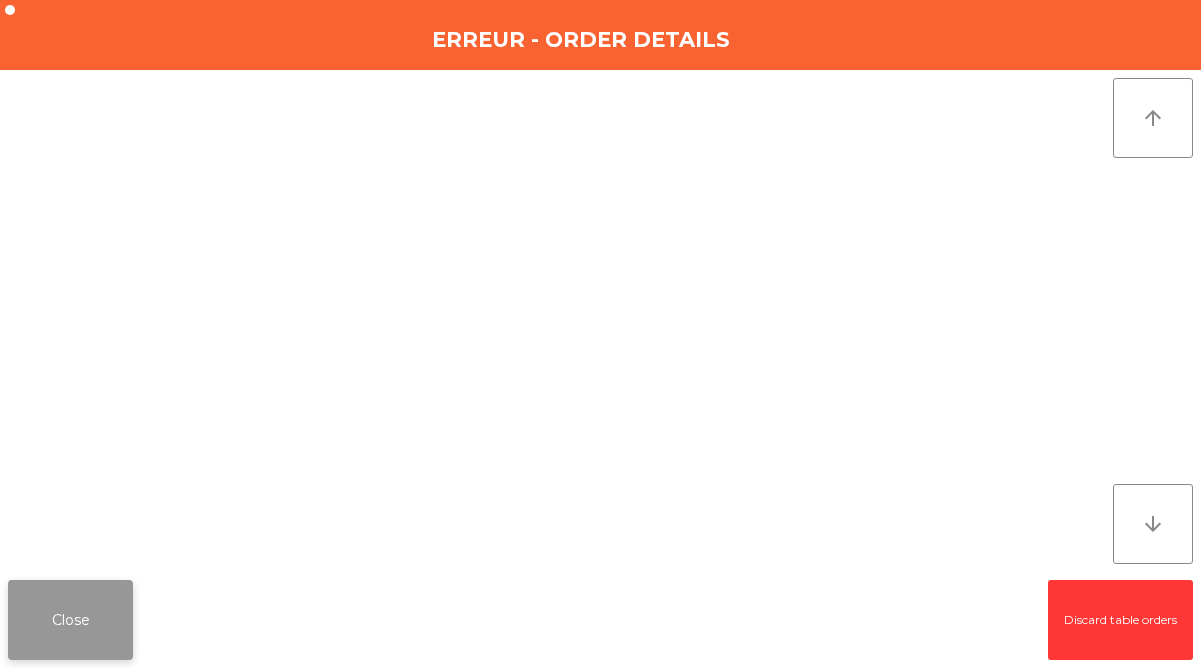 click on "Close" 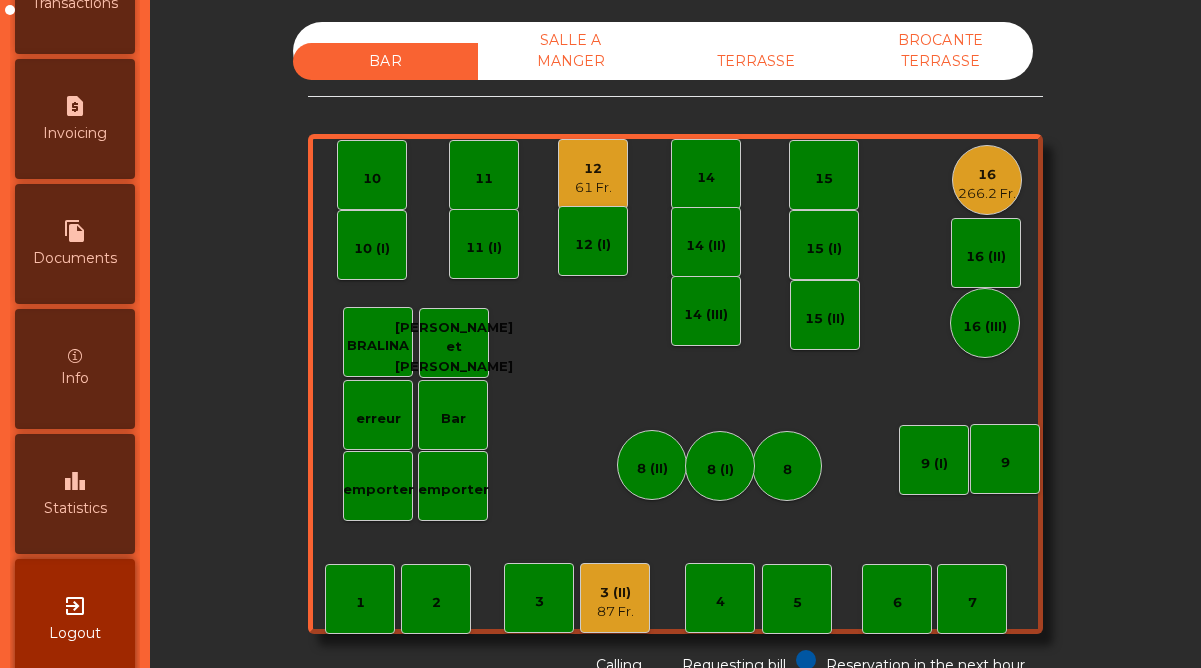 scroll, scrollTop: 1031, scrollLeft: 0, axis: vertical 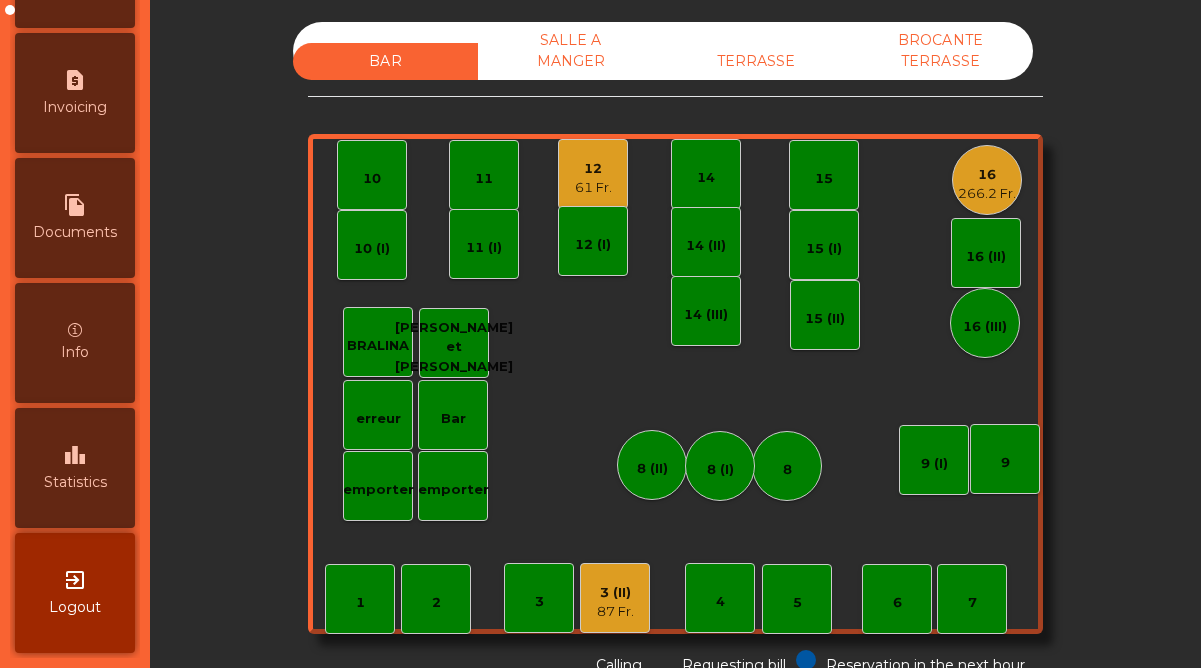 click on "1" 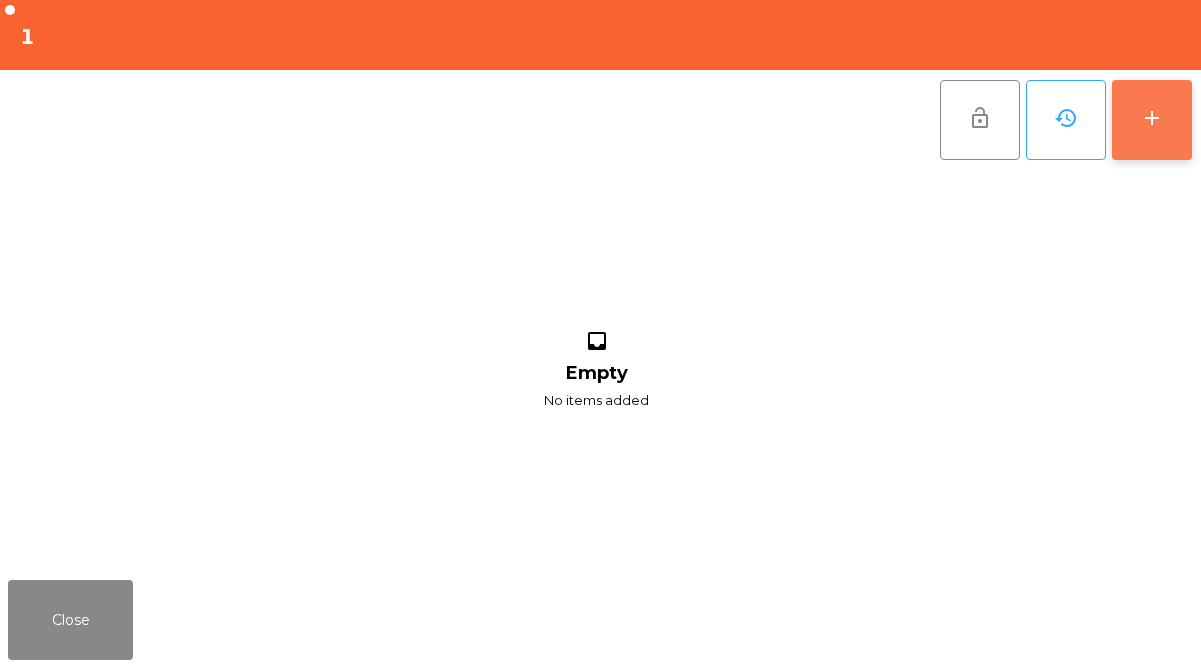 click on "add" 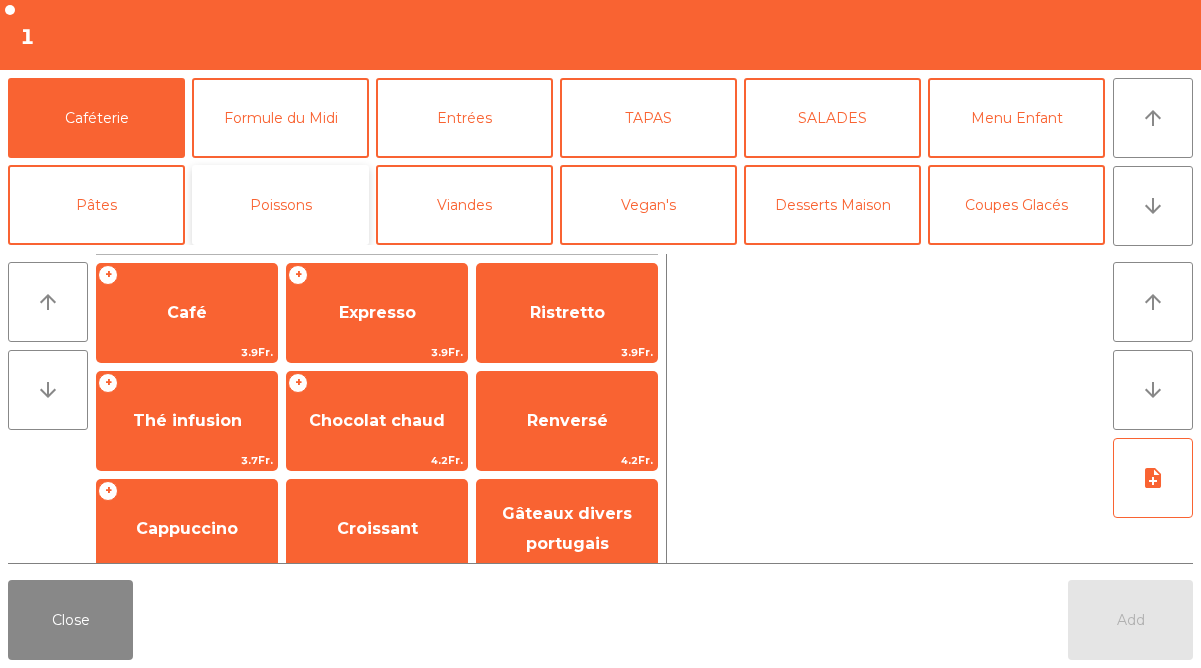 click on "Poissons" 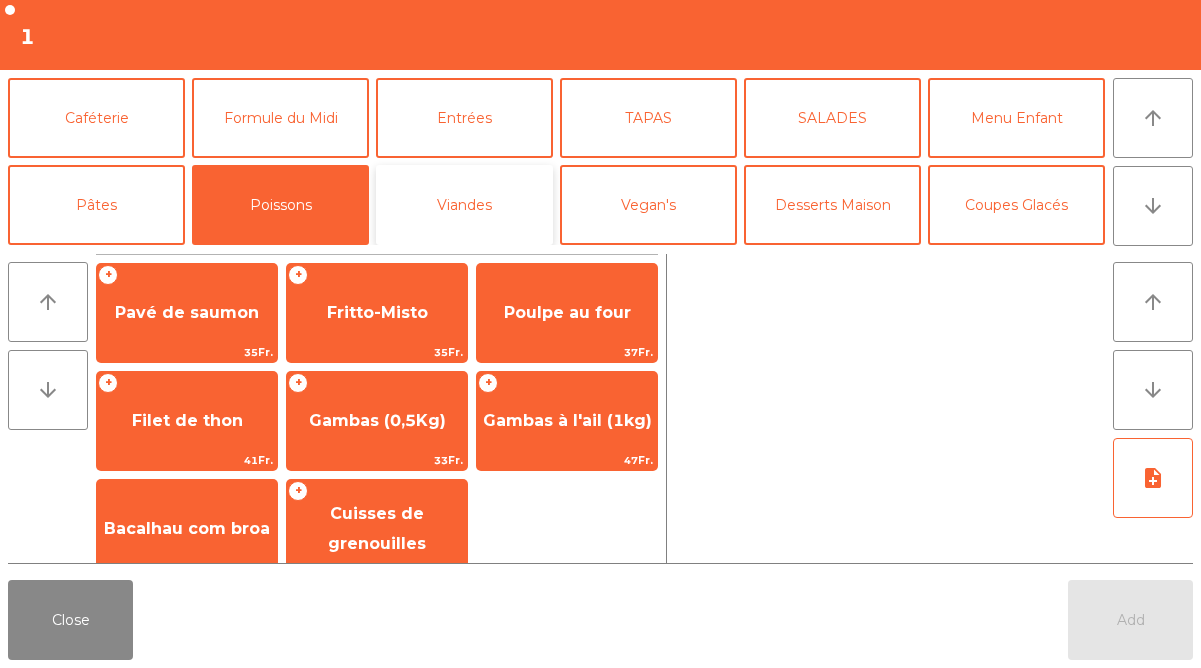click on "Viandes" 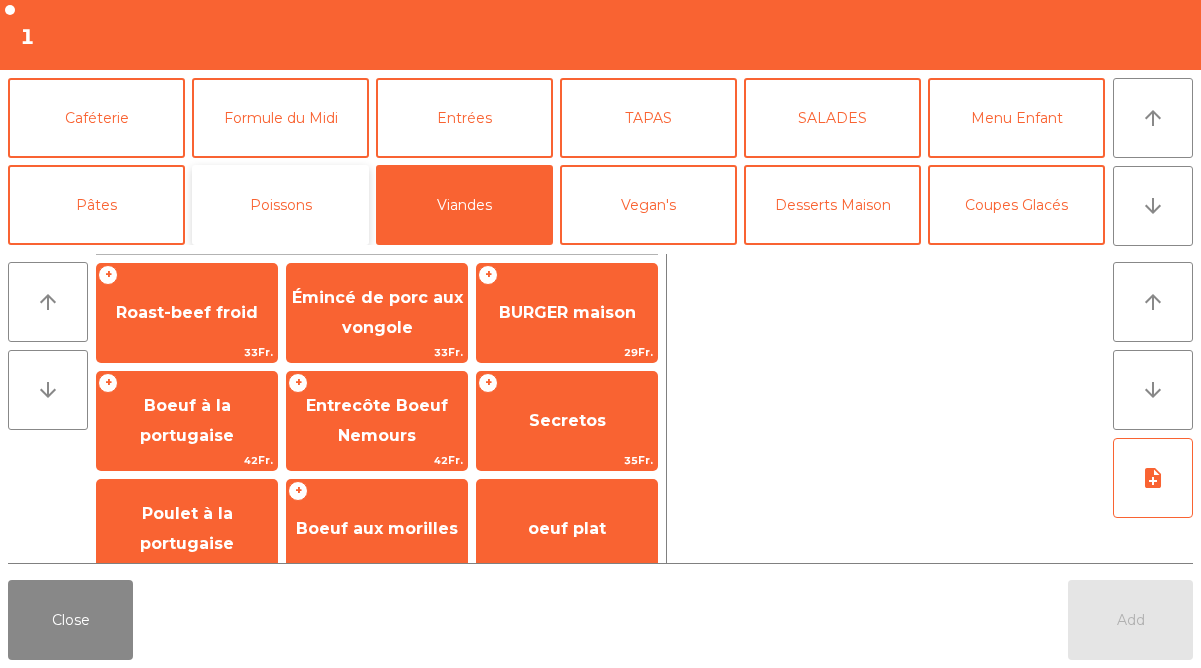 click on "Poissons" 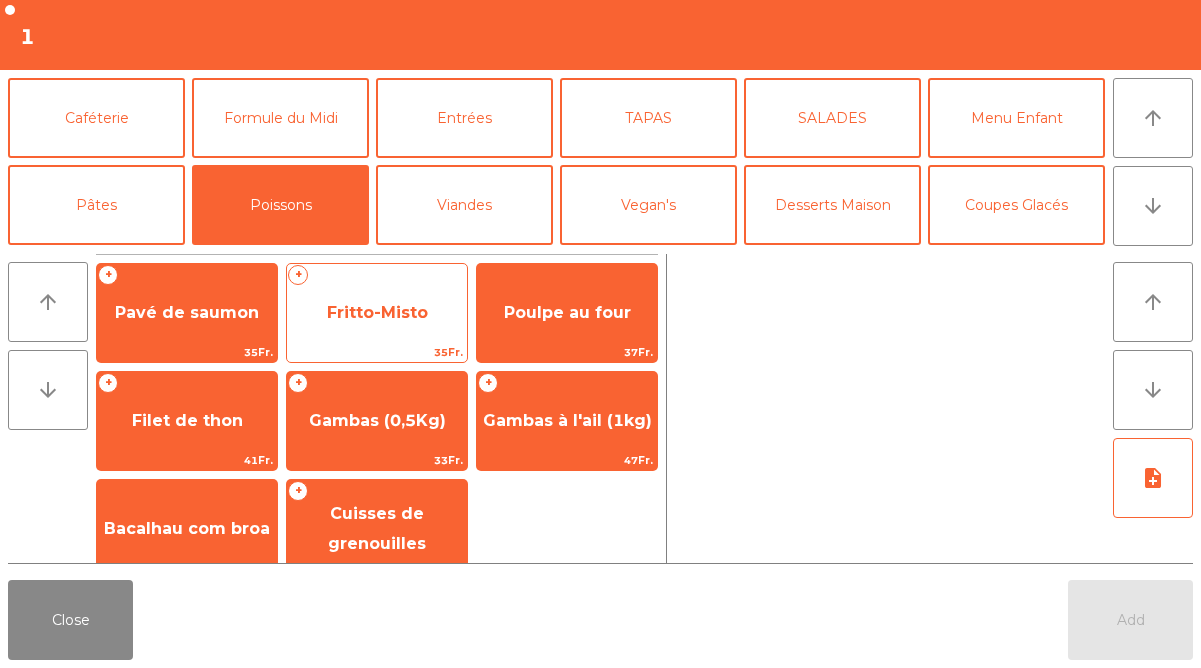 click on "Fritto-Misto" 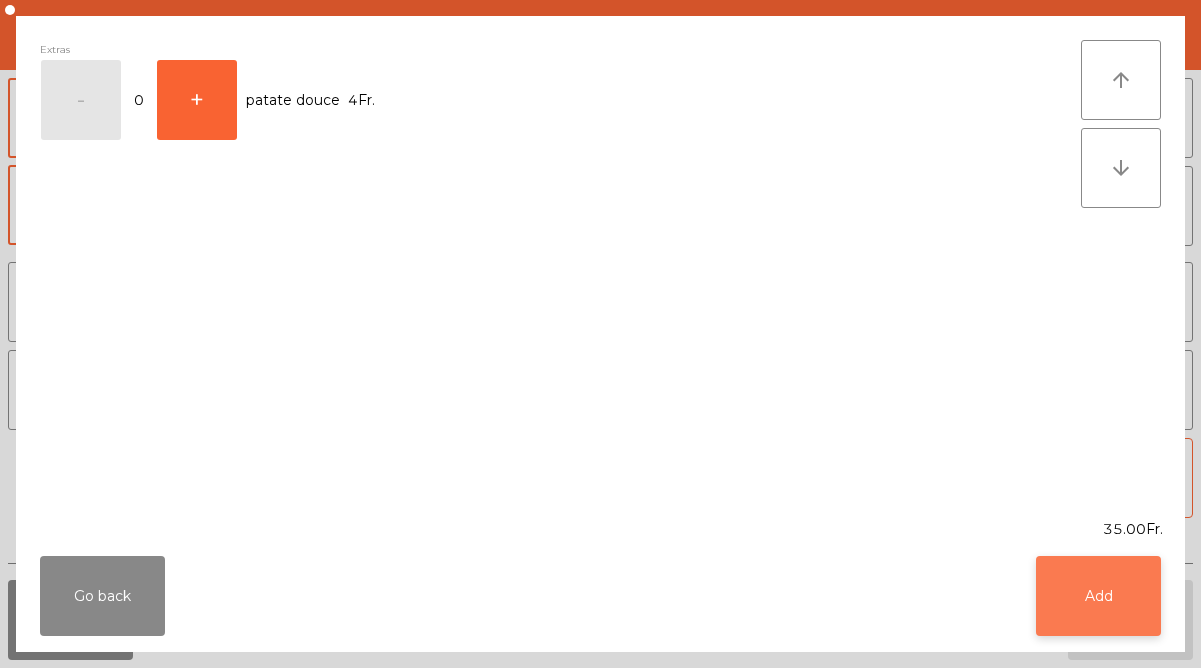 click on "Add" 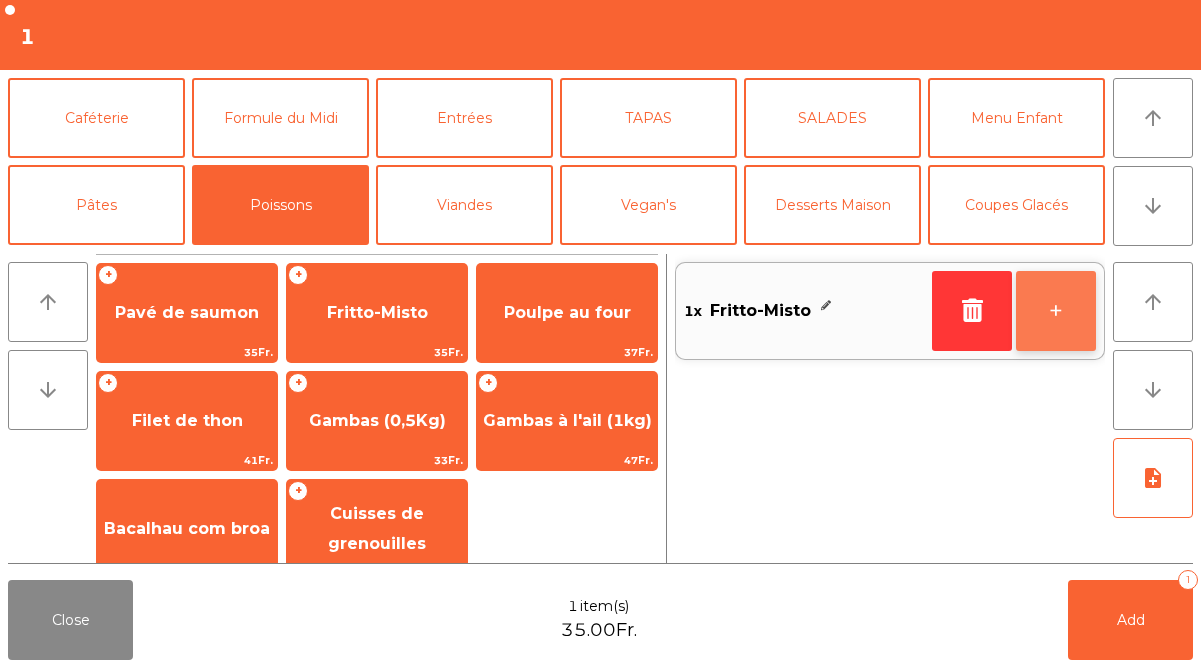 click on "+" 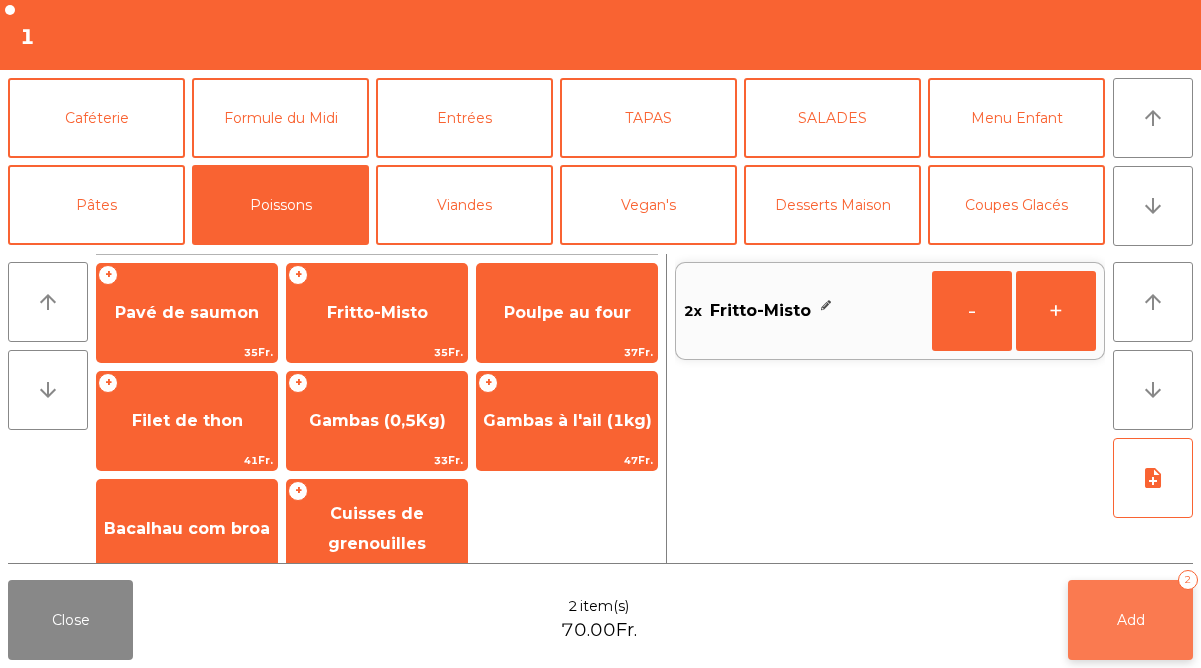 click on "Add   2" 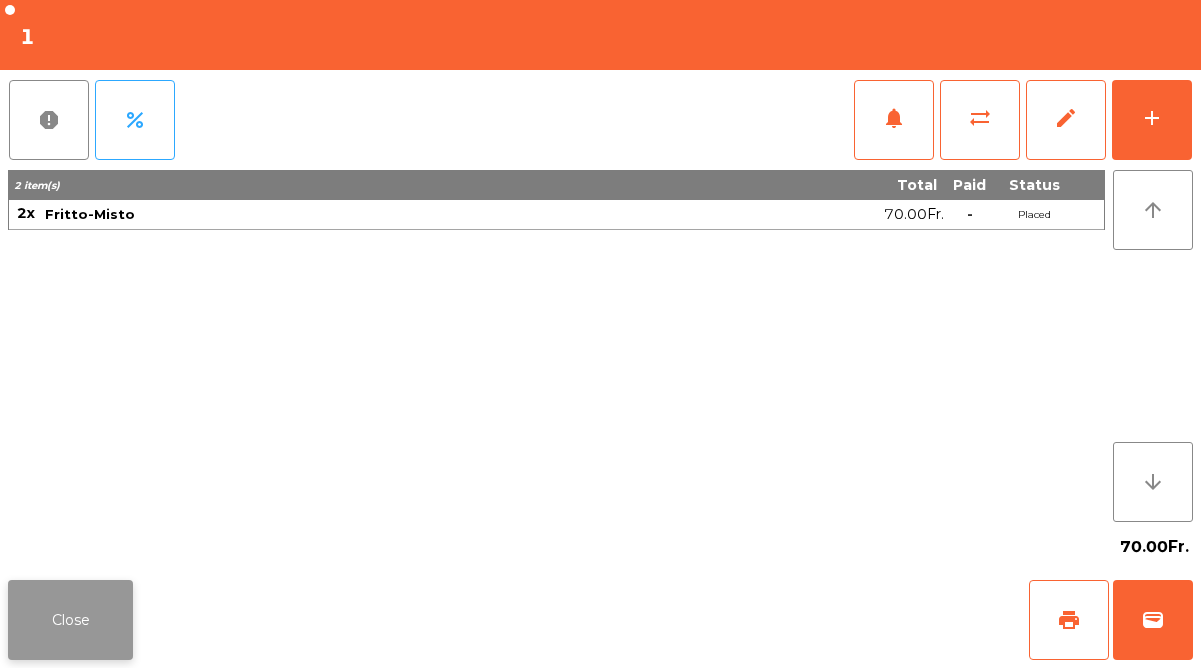click on "Close" 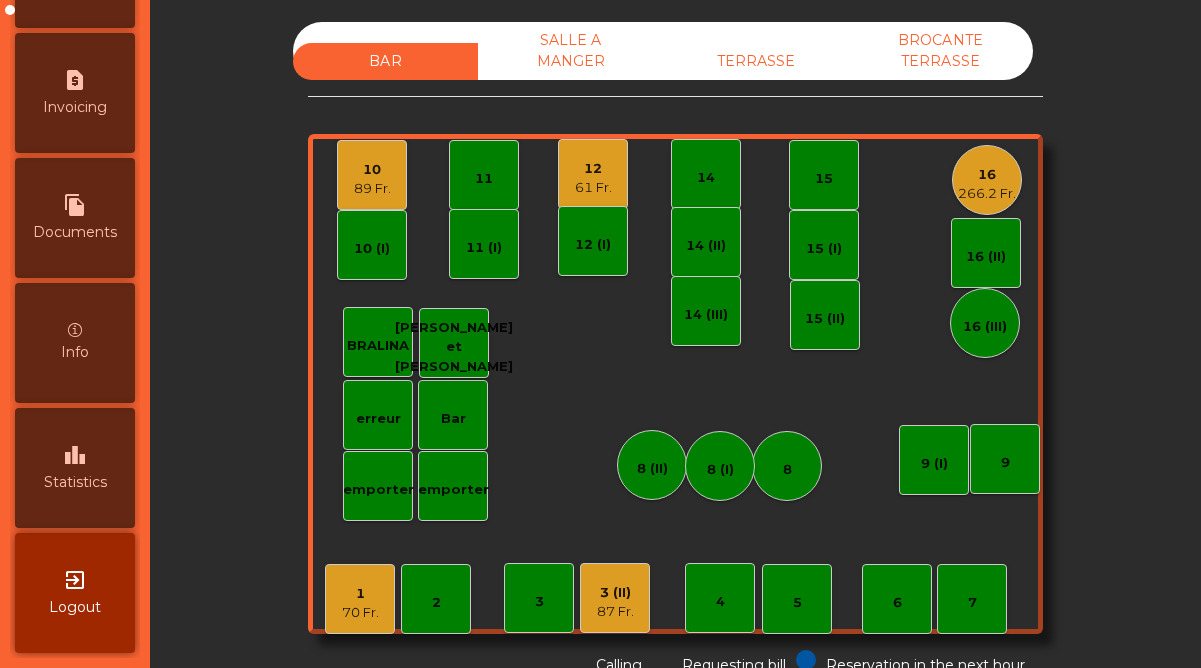 click on "1" 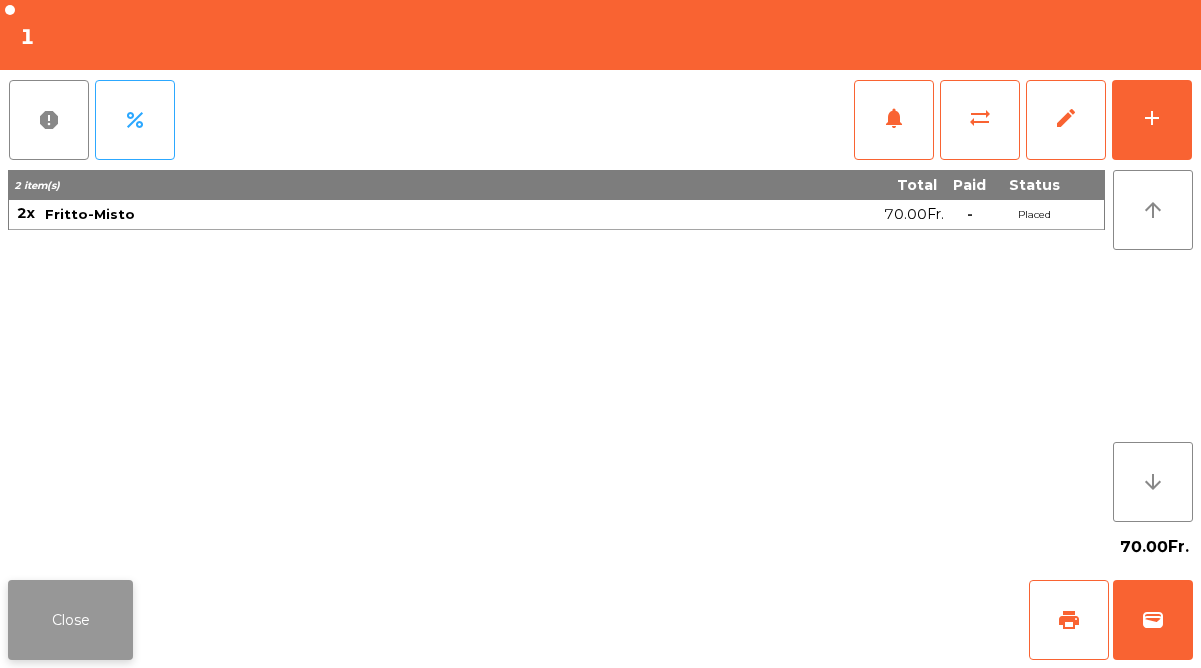 click on "Close" 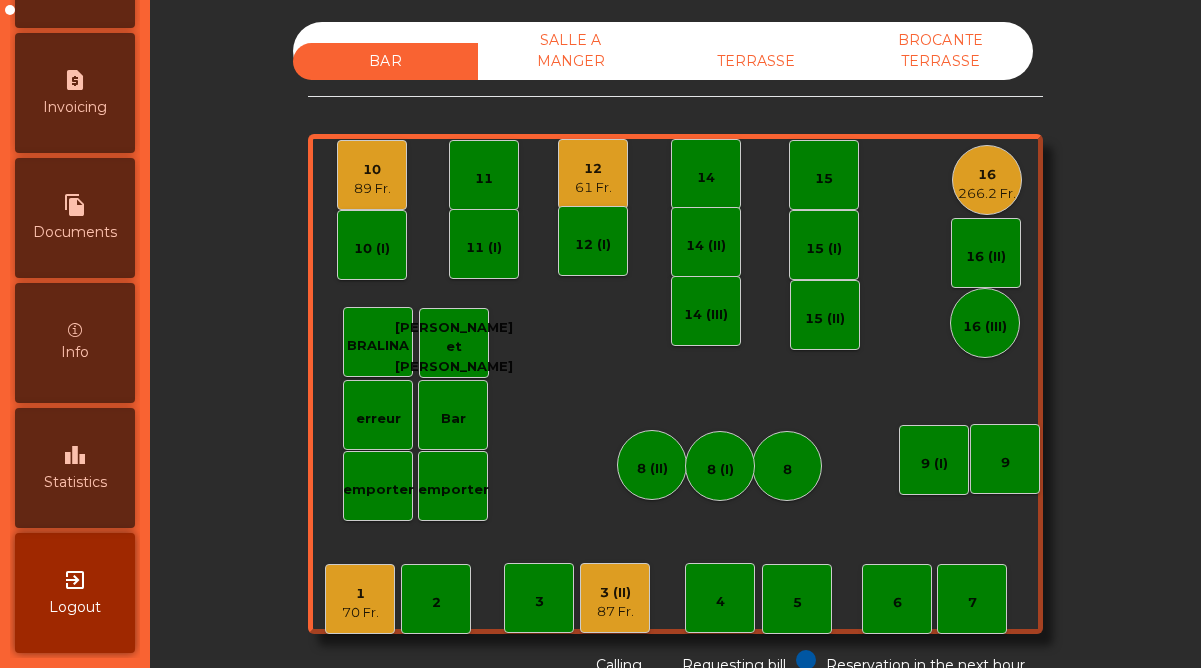 click on "89 Fr." 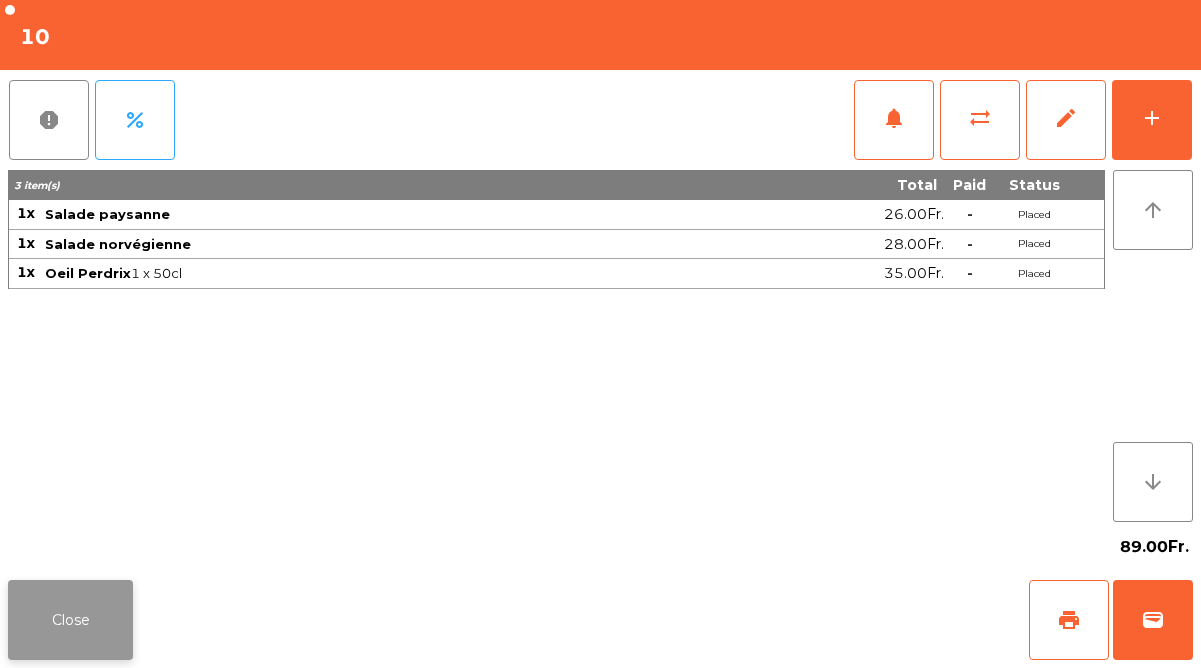 click on "Close" 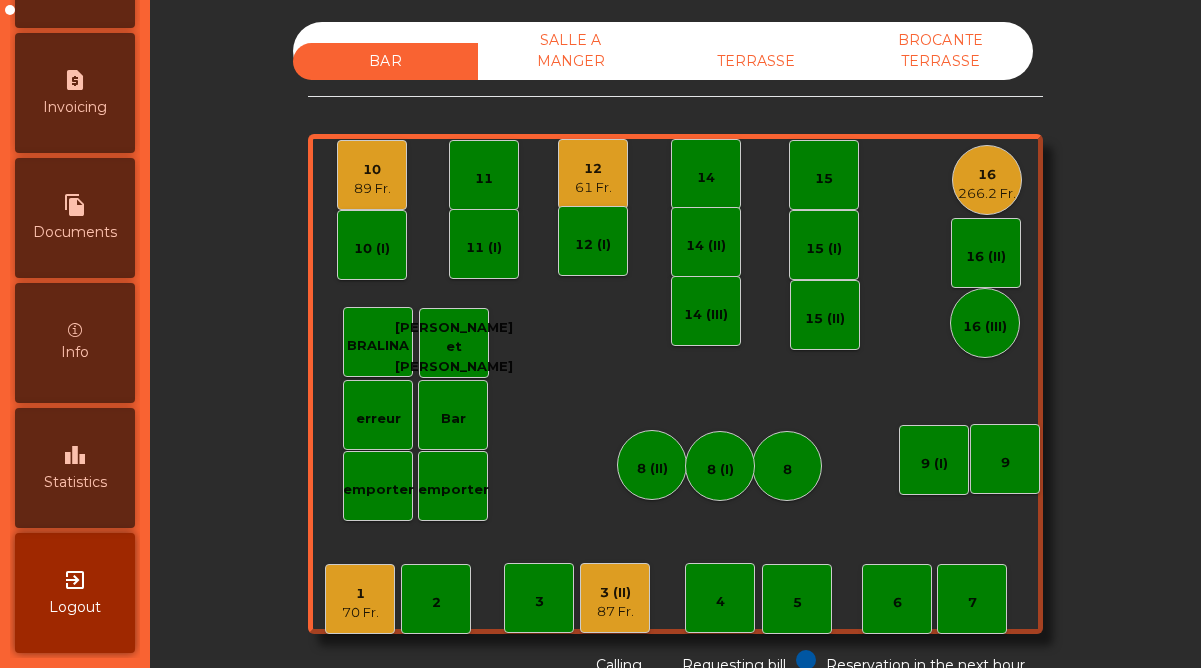 click on "70 Fr." 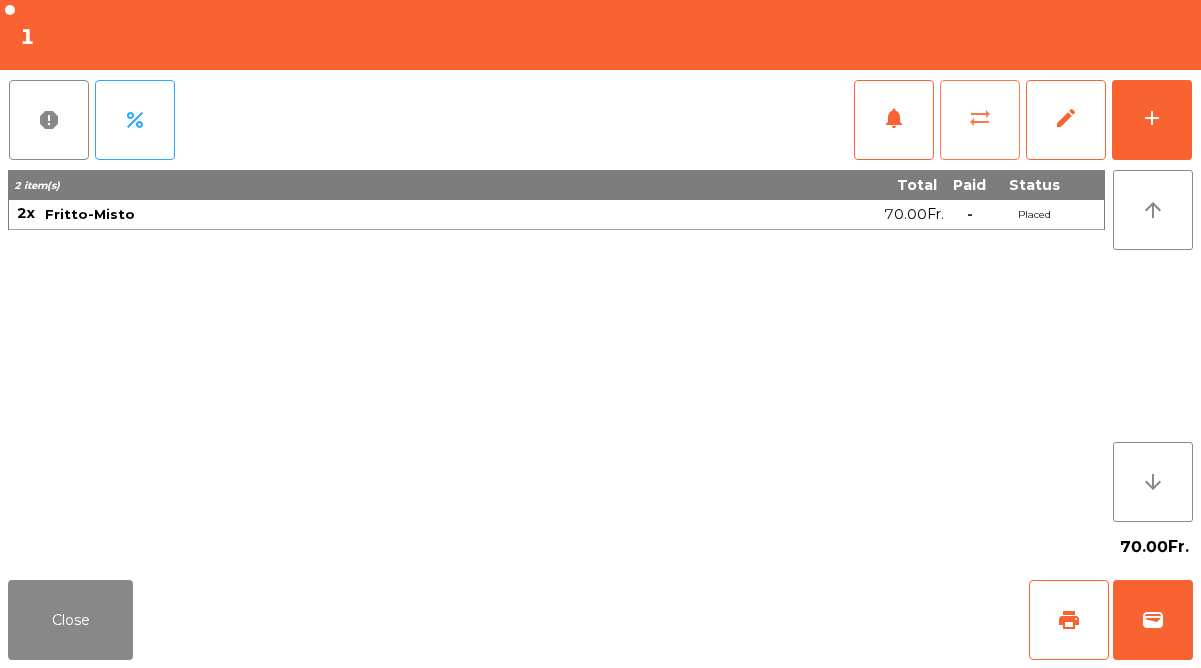 click on "sync_alt" 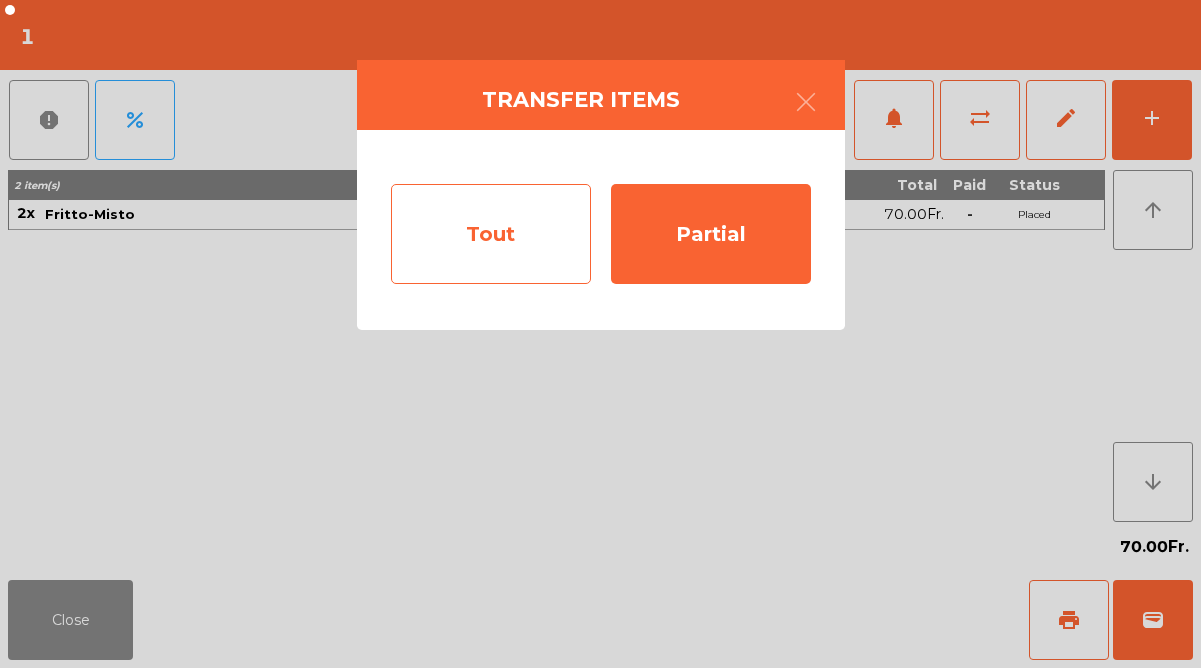 click on "Tout" 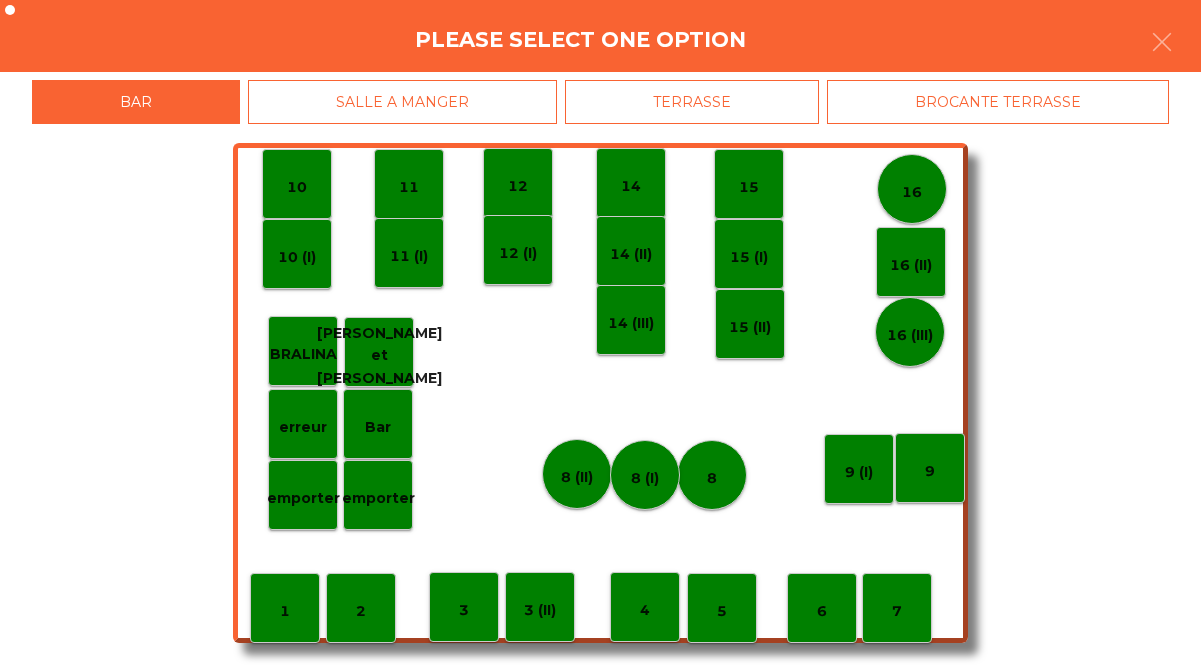click on "5" 